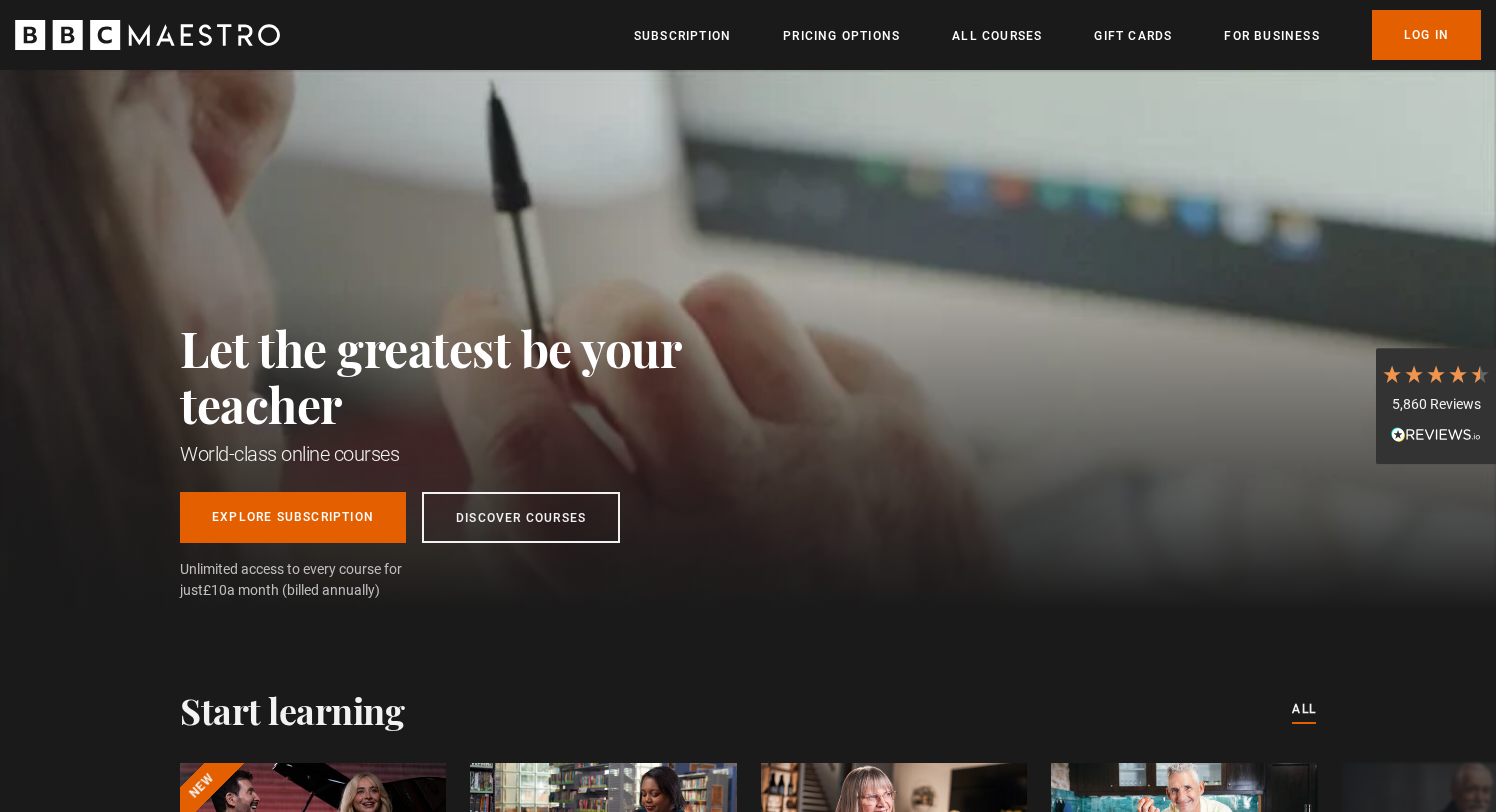 scroll, scrollTop: 0, scrollLeft: 0, axis: both 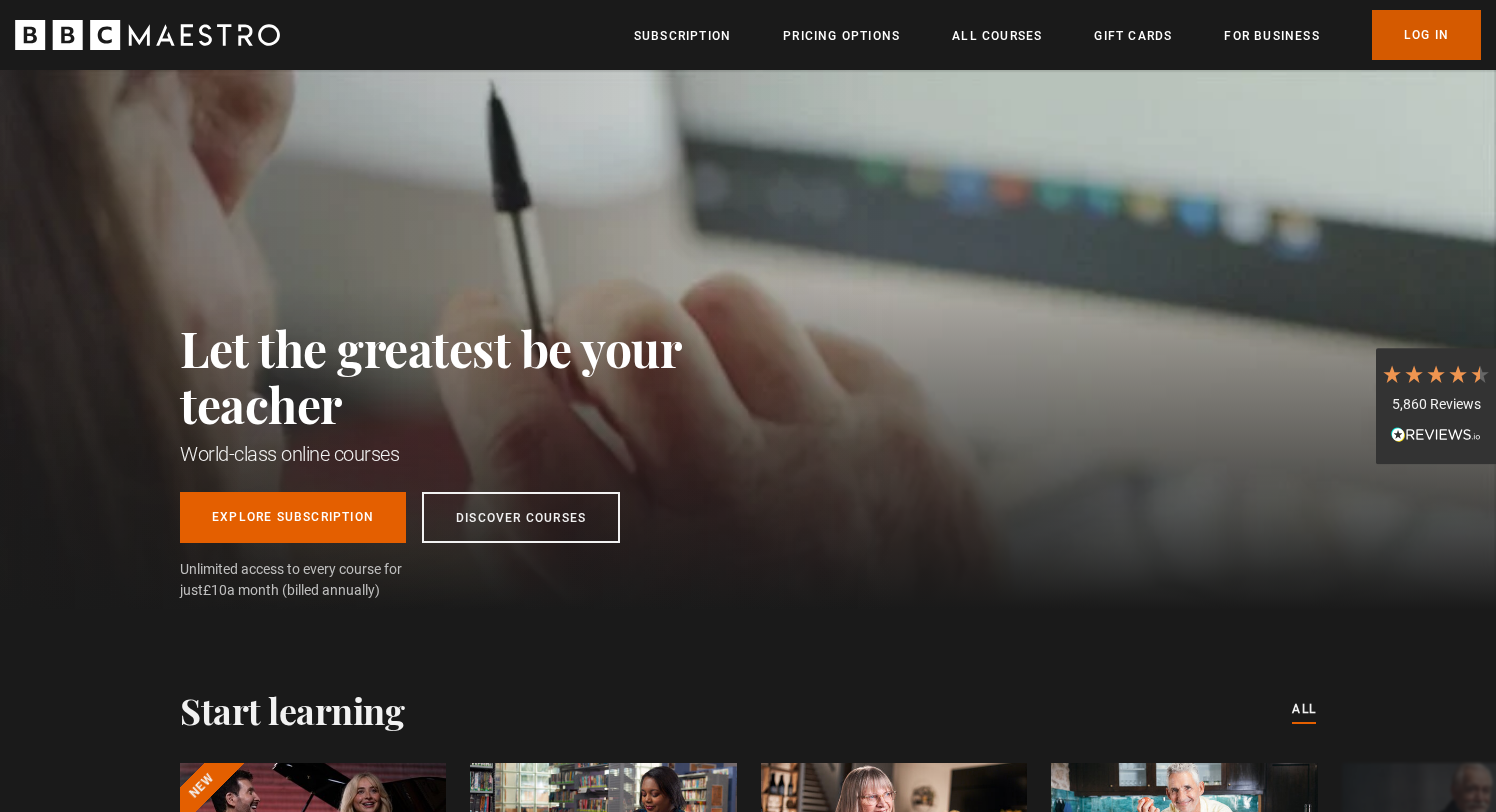 click on "Log In" at bounding box center (1426, 35) 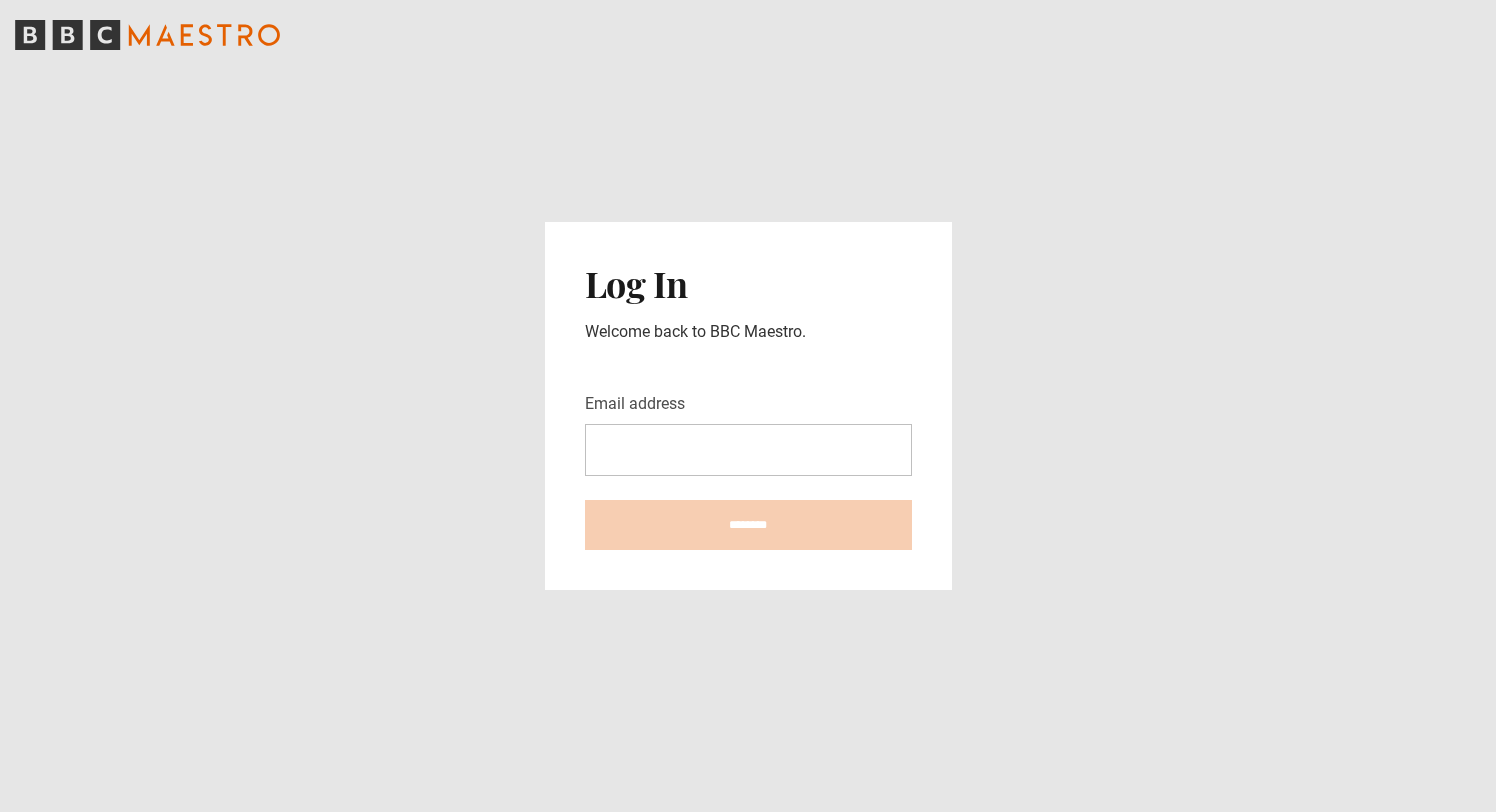 scroll, scrollTop: 0, scrollLeft: 0, axis: both 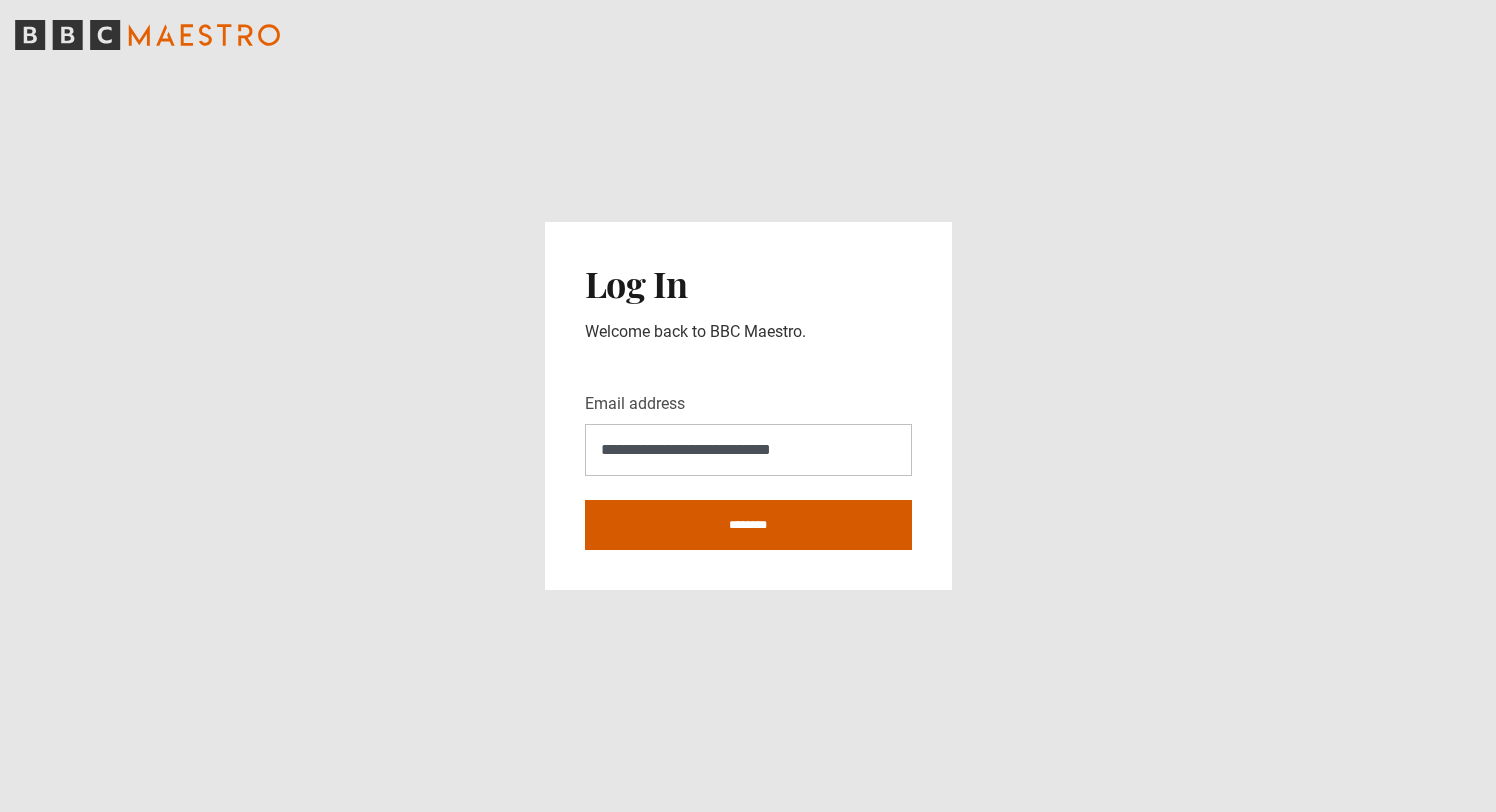 click on "********" at bounding box center [748, 525] 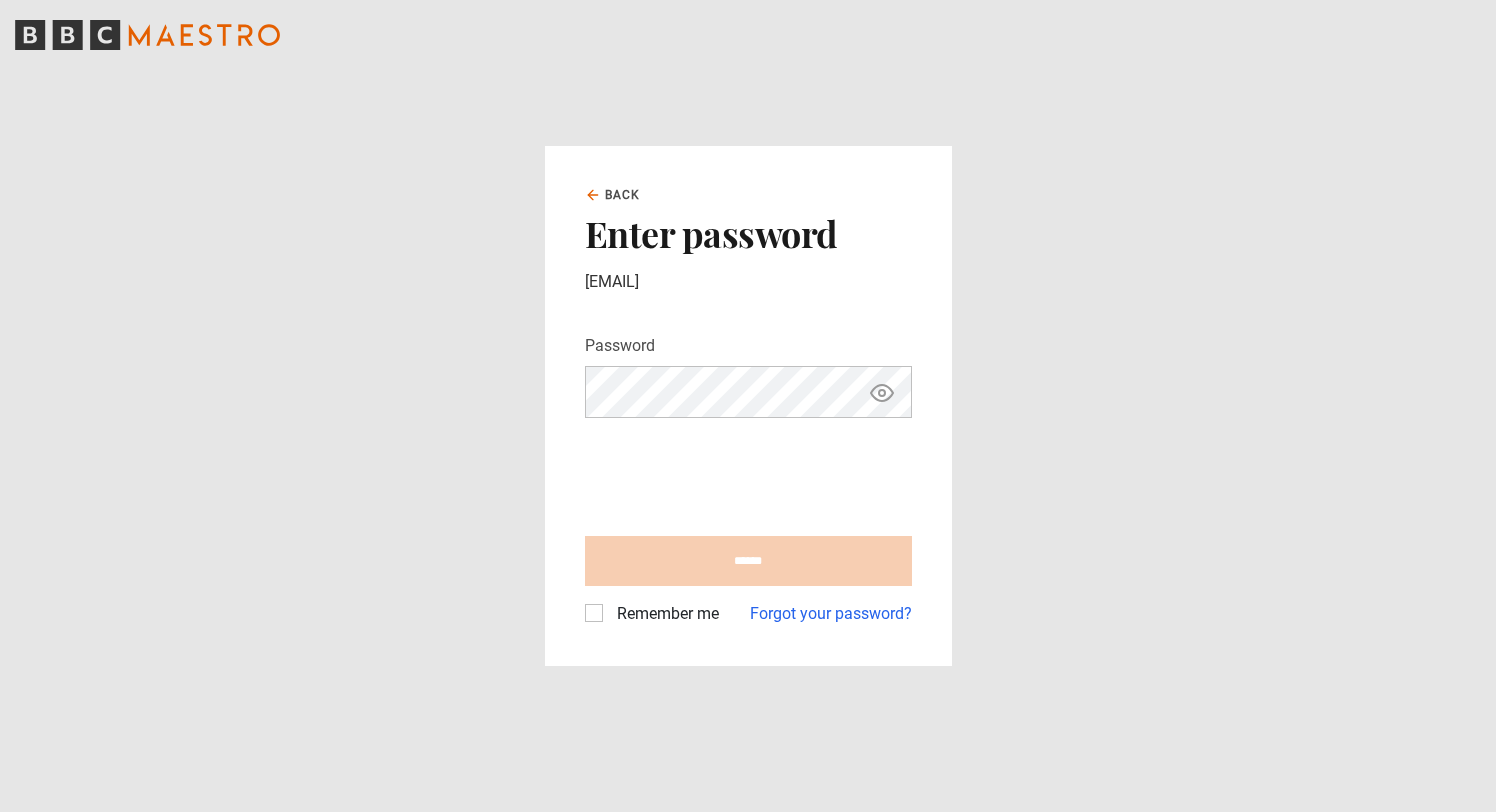 scroll, scrollTop: 0, scrollLeft: 0, axis: both 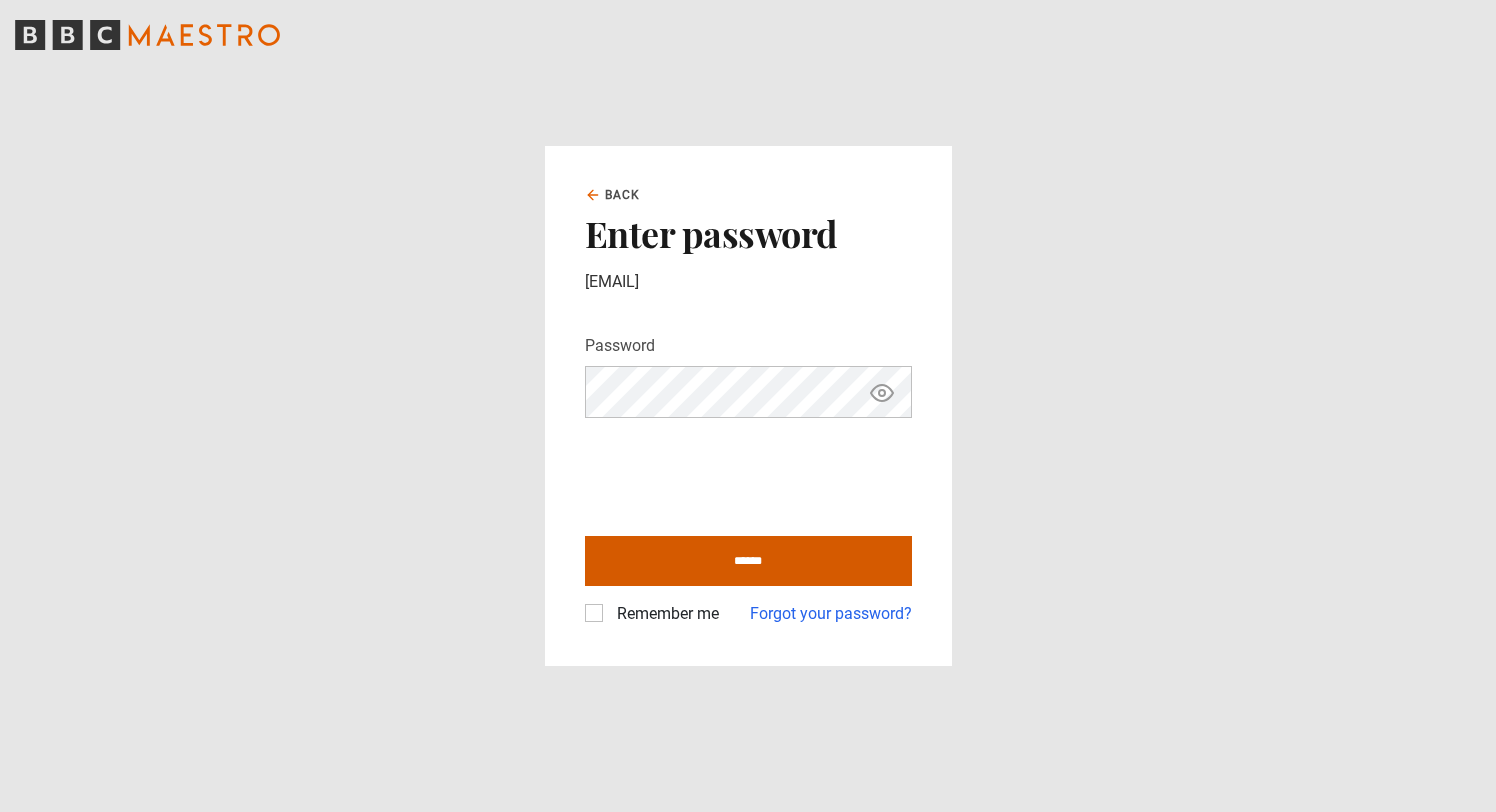 click on "******" at bounding box center [748, 561] 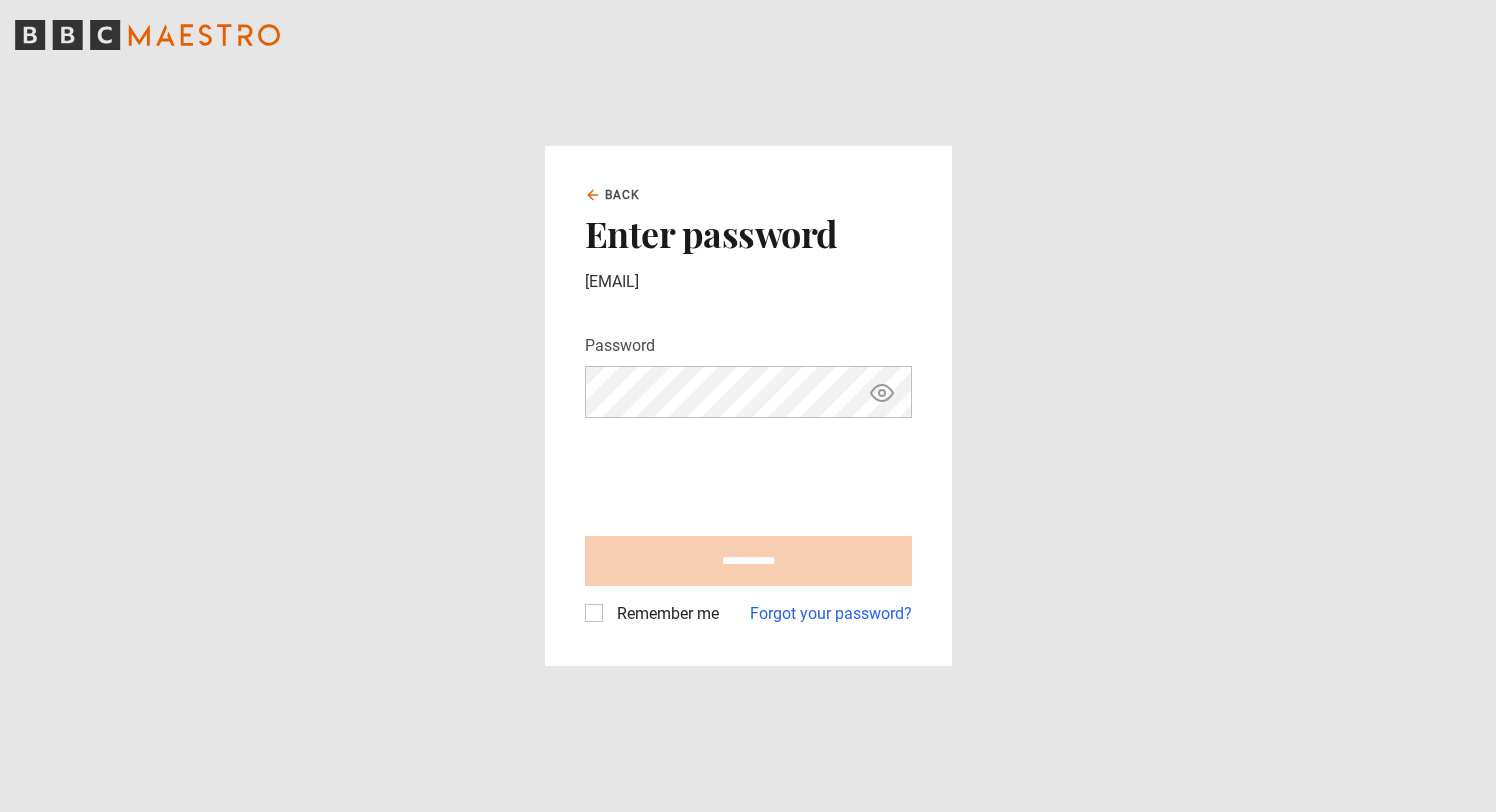 click on "Remember me" at bounding box center [652, 614] 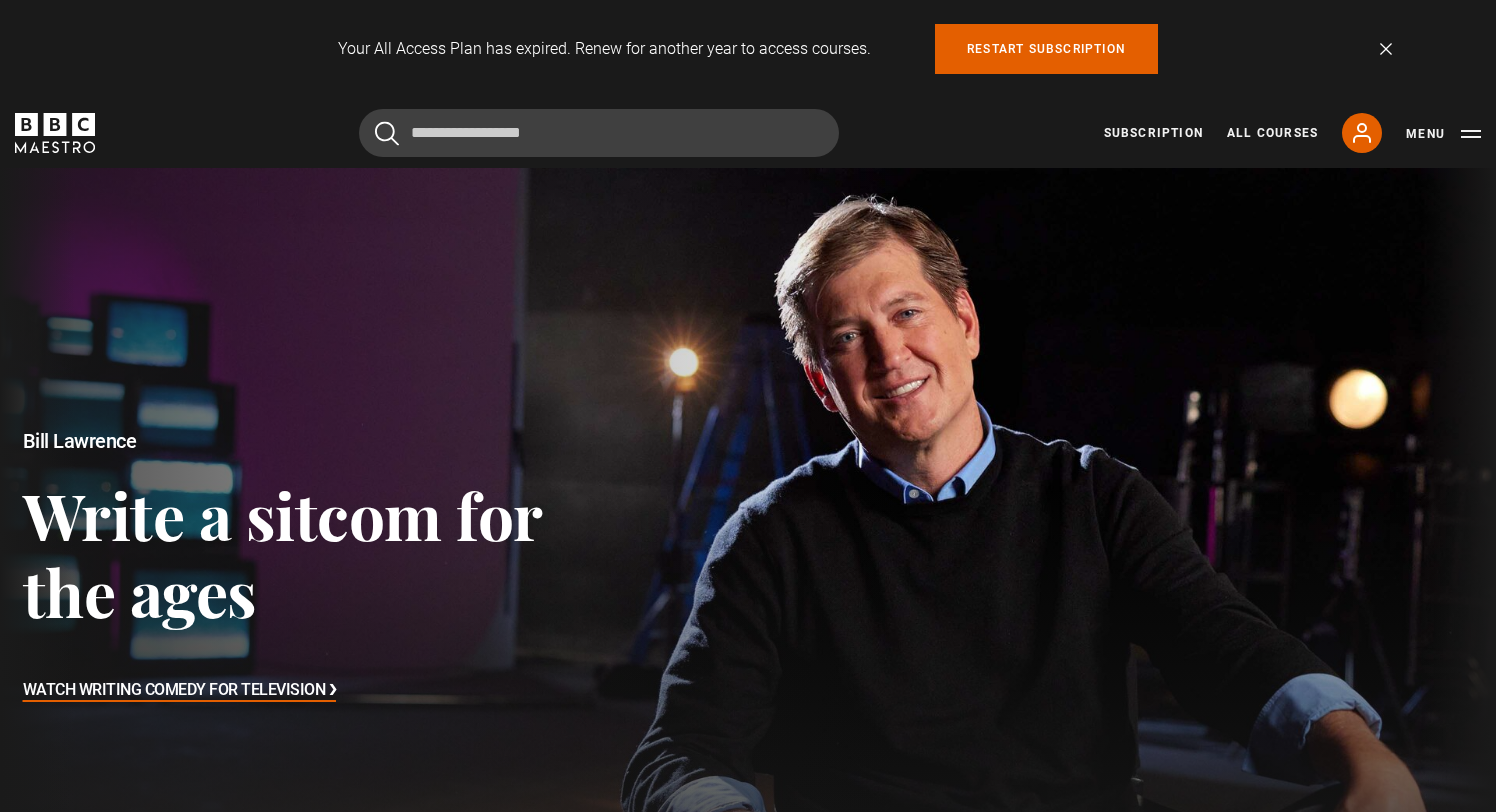 scroll, scrollTop: 0, scrollLeft: 0, axis: both 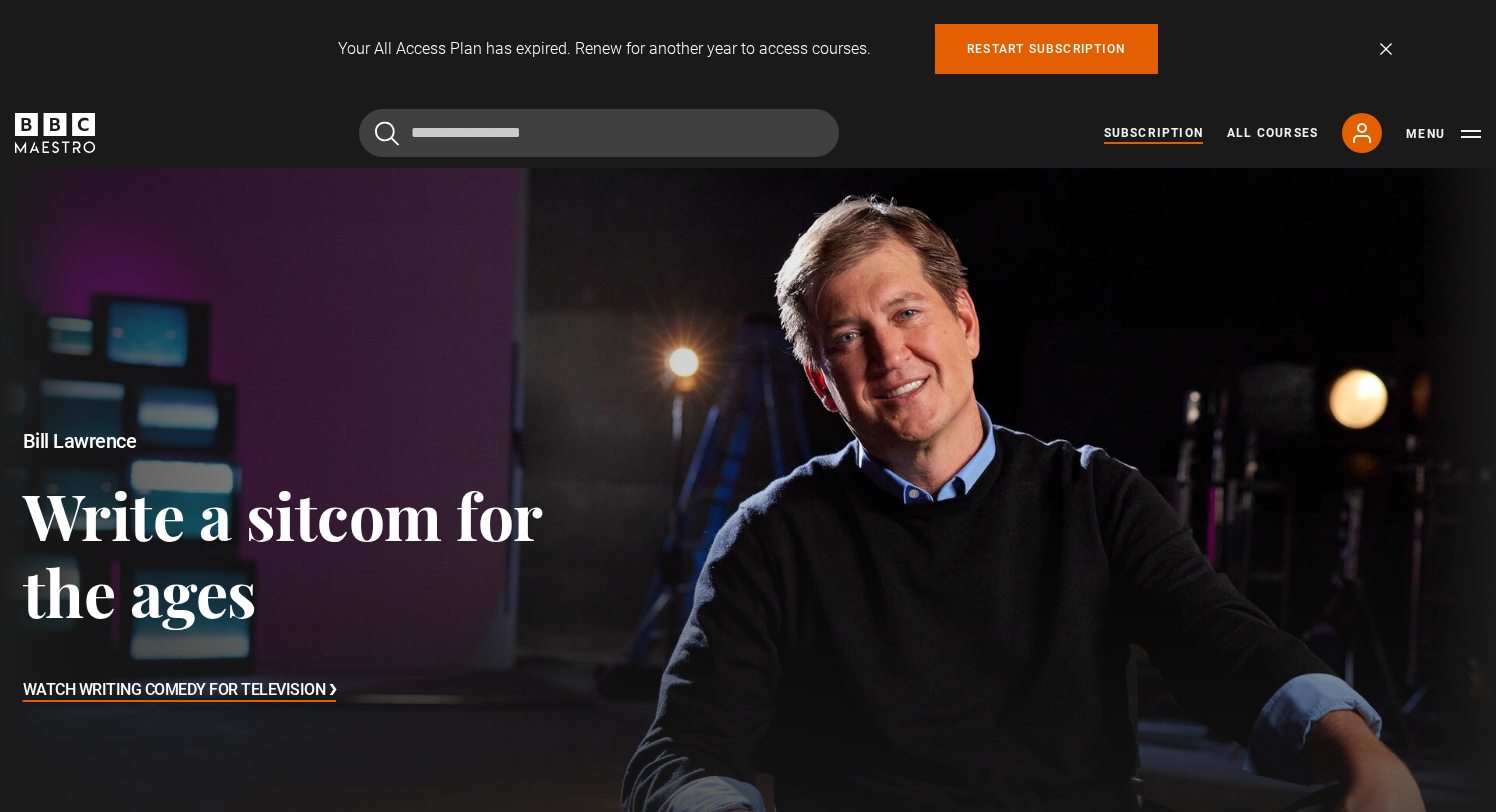 click on "Subscription" at bounding box center (1153, 133) 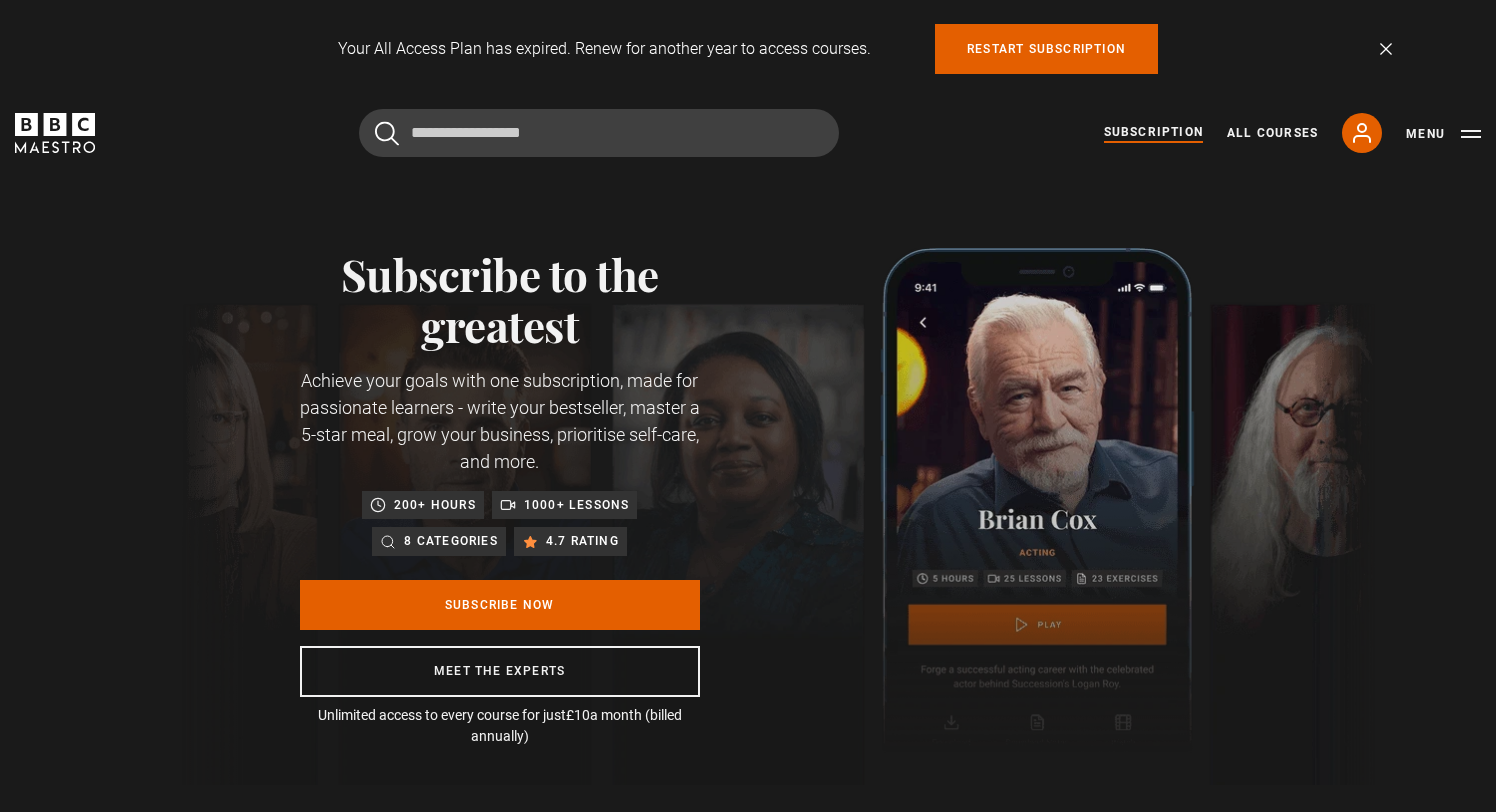 scroll, scrollTop: 0, scrollLeft: 0, axis: both 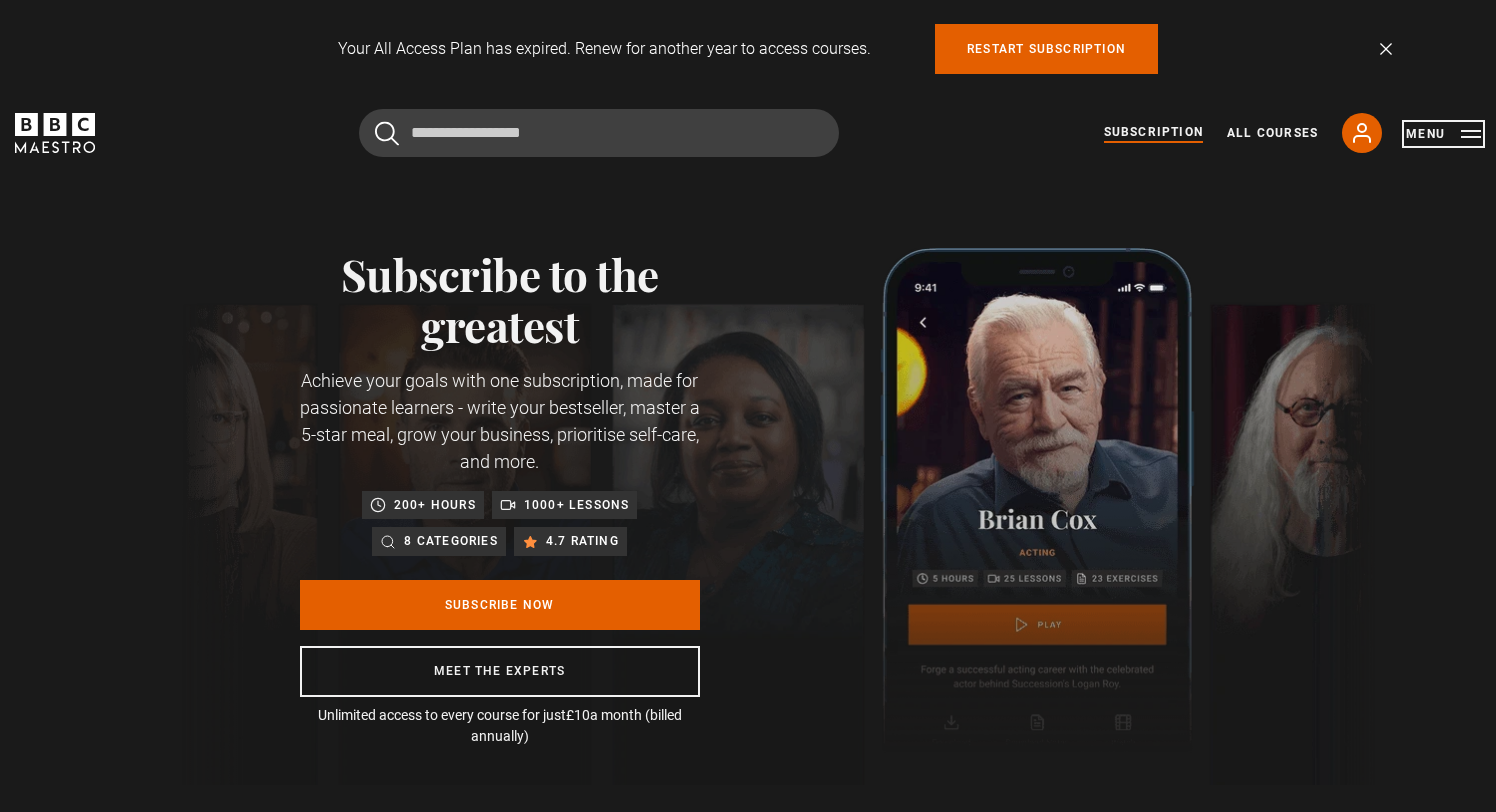 click on "Menu" at bounding box center [1443, 134] 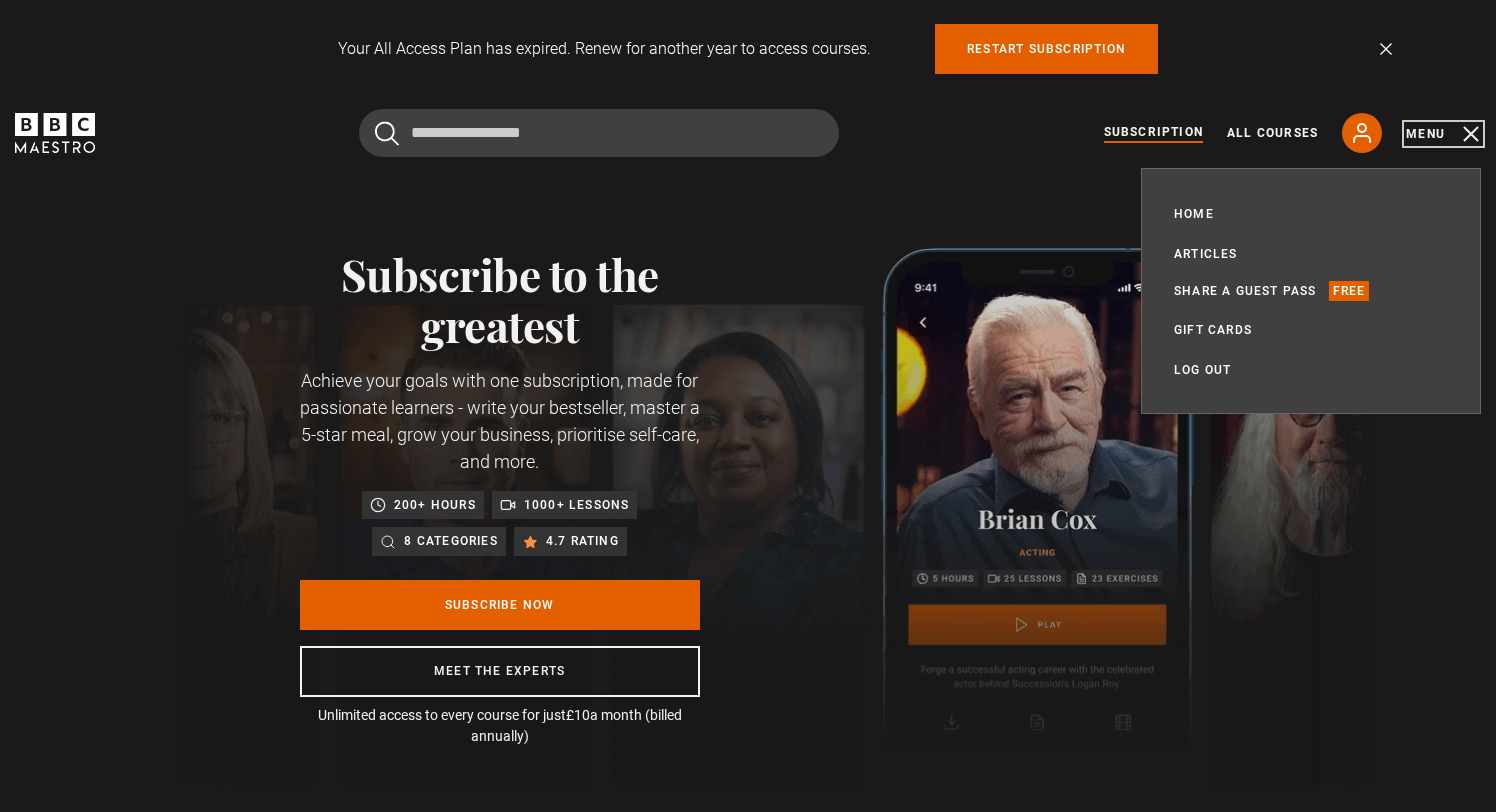 scroll, scrollTop: 0, scrollLeft: 524, axis: horizontal 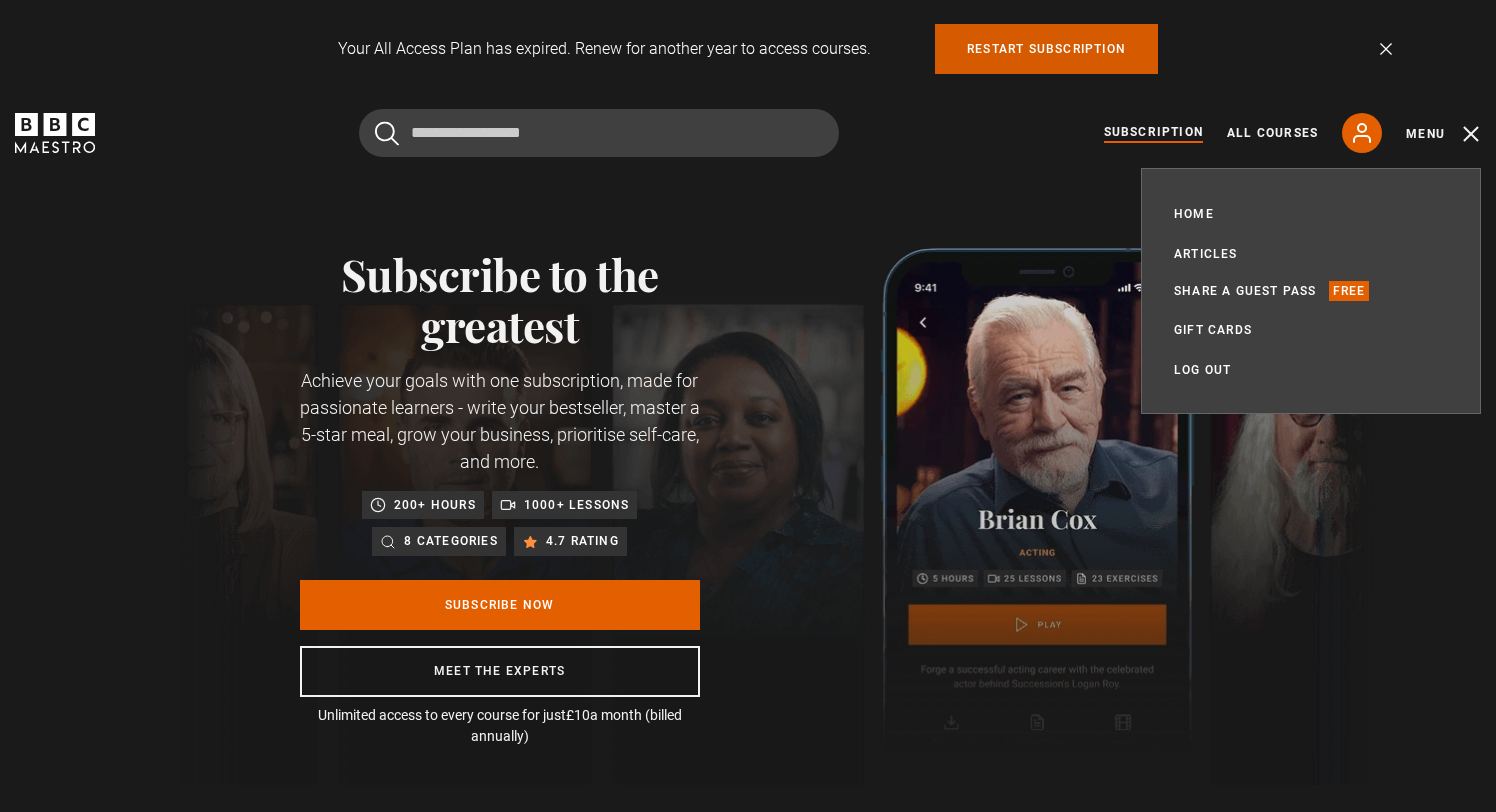 click on "Restart subscription" at bounding box center (1046, 49) 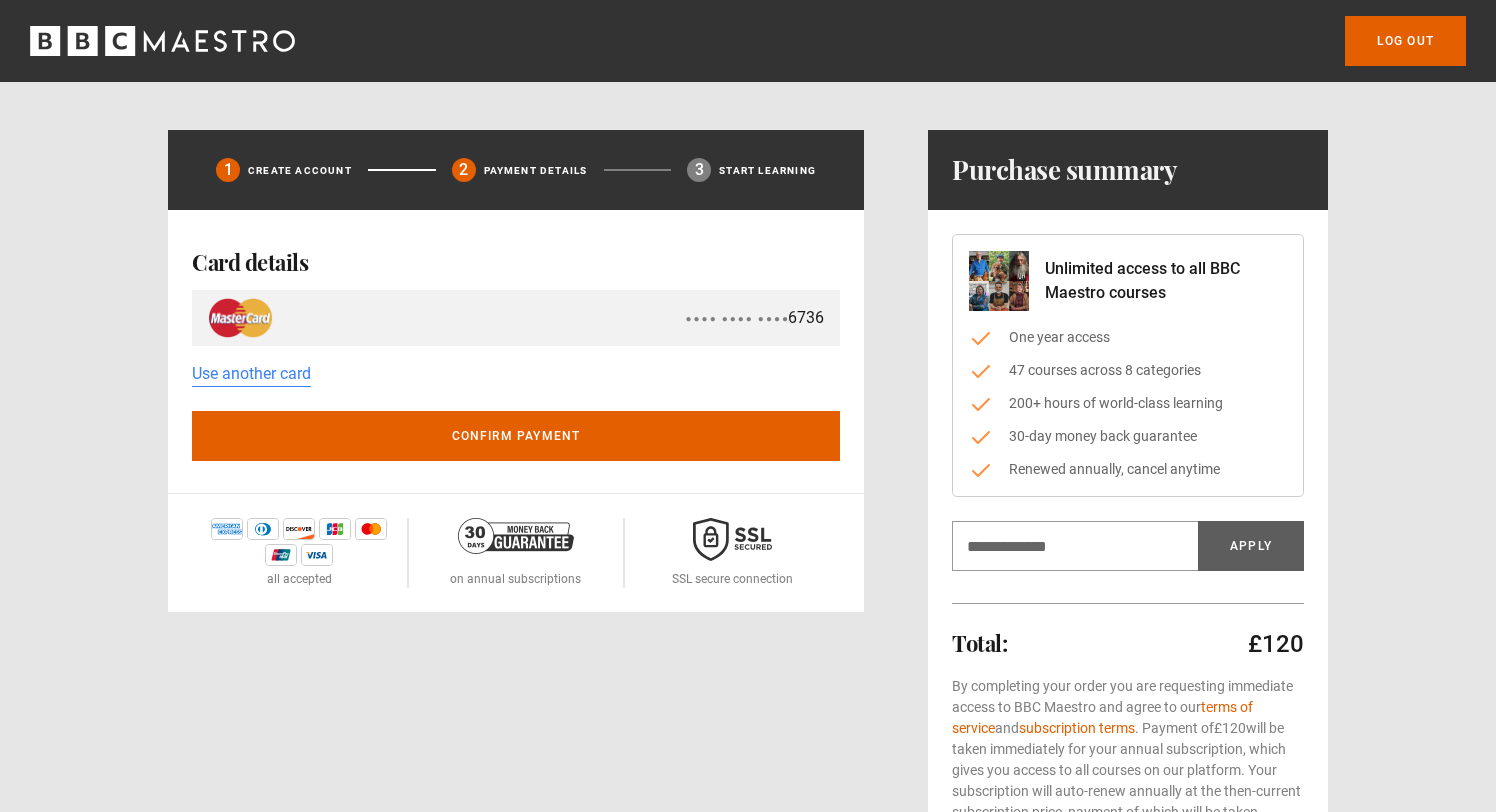 scroll, scrollTop: 0, scrollLeft: 0, axis: both 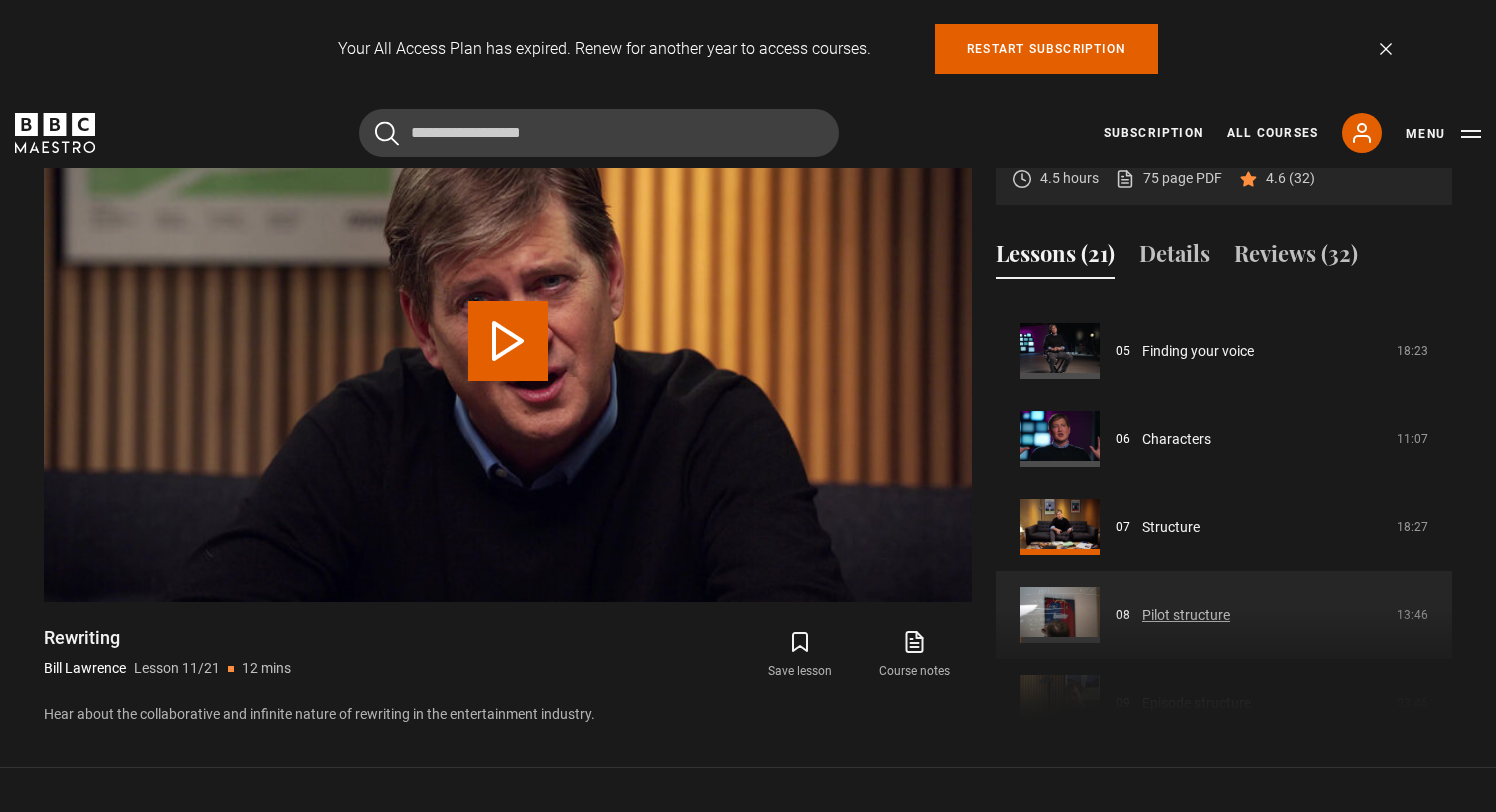 click on "Pilot structure" at bounding box center (1186, 615) 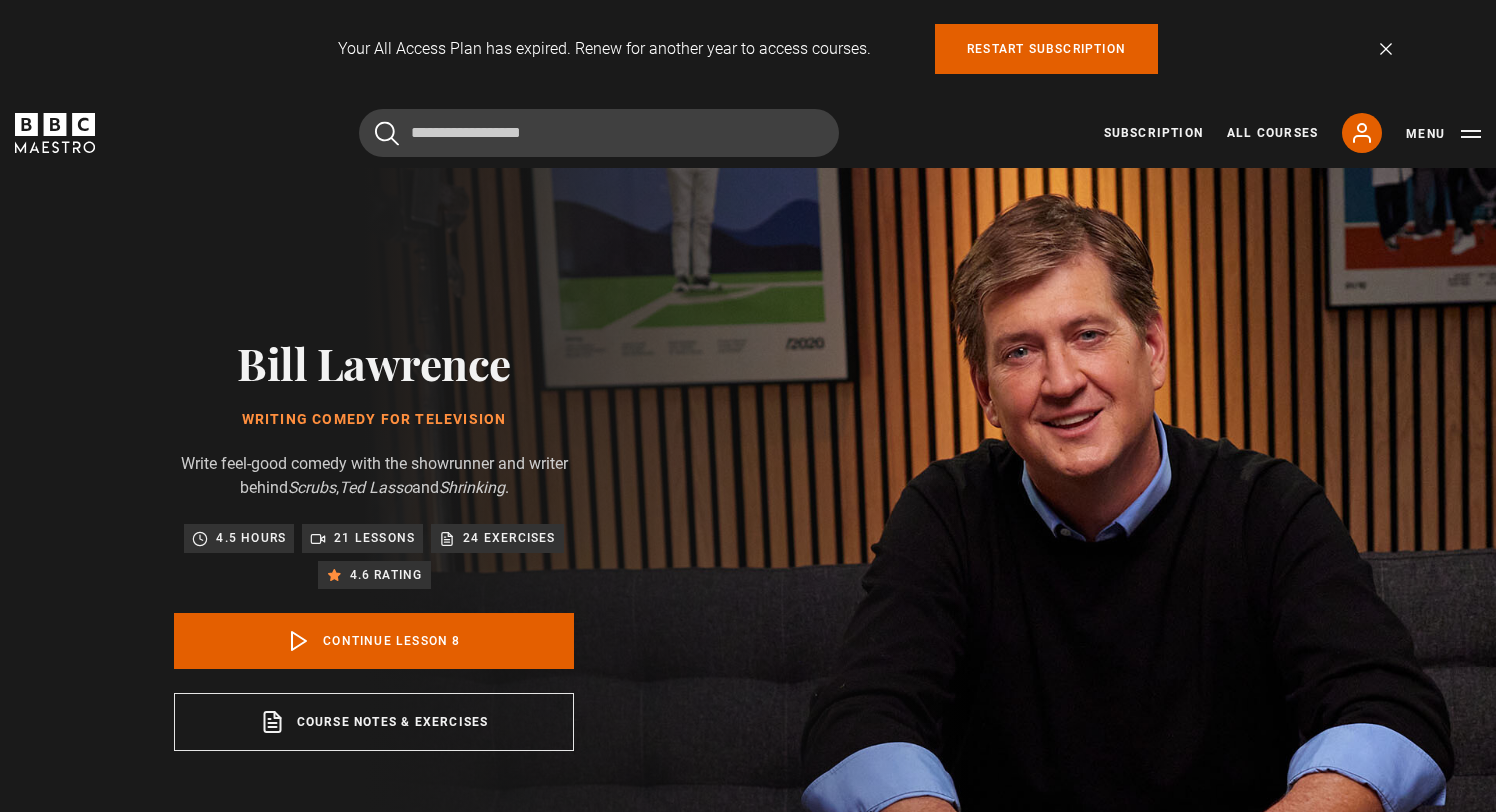 scroll, scrollTop: 920, scrollLeft: 0, axis: vertical 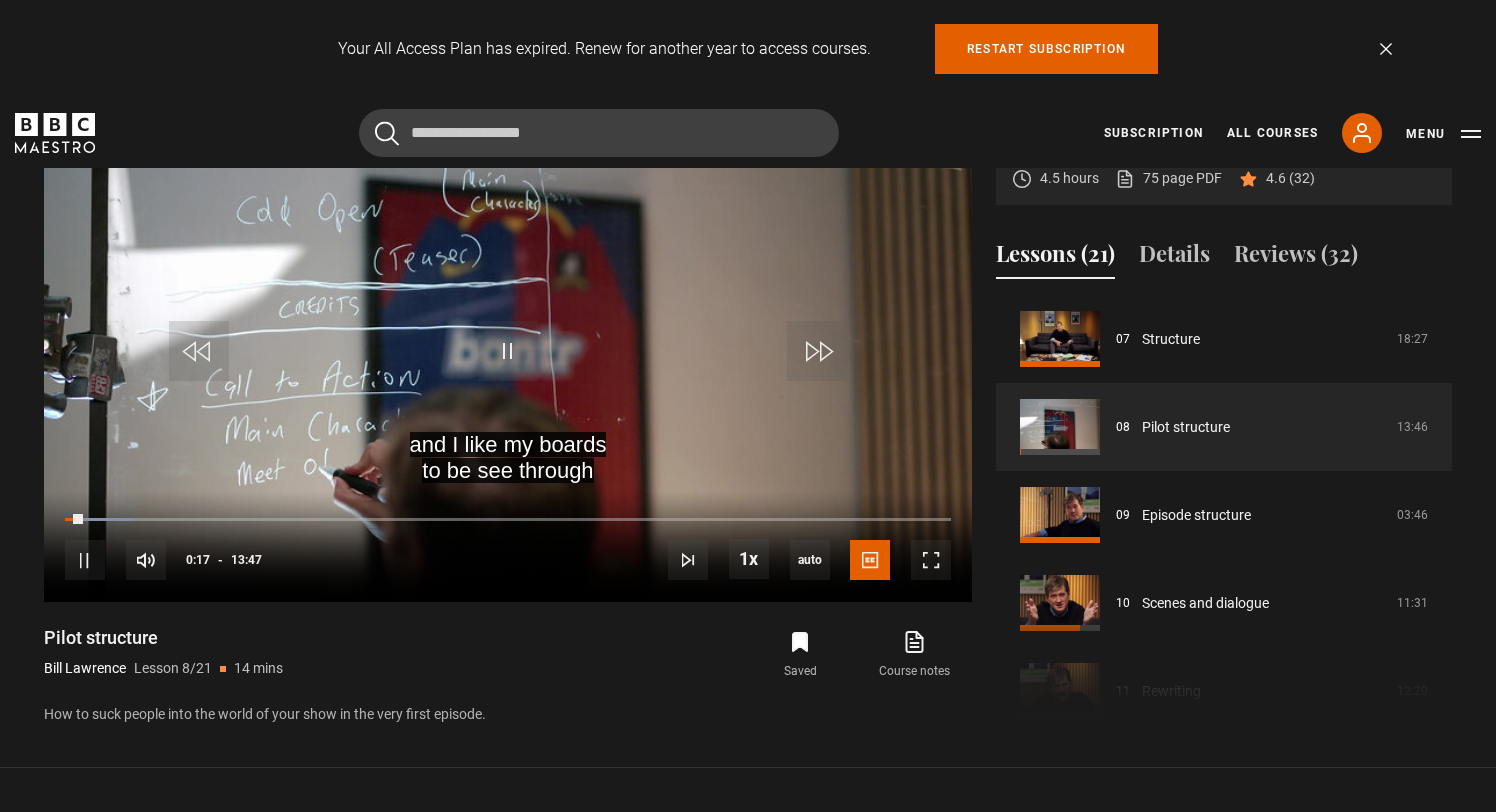 click on "Course trailer
01
Bill's introduction
06:36
02
Writing Comedy for Television course introduction
07:45
03
Inspiration
22:15
04
Ideas
13:45
05
Finding your voice
18:23
06" at bounding box center [1224, 511] 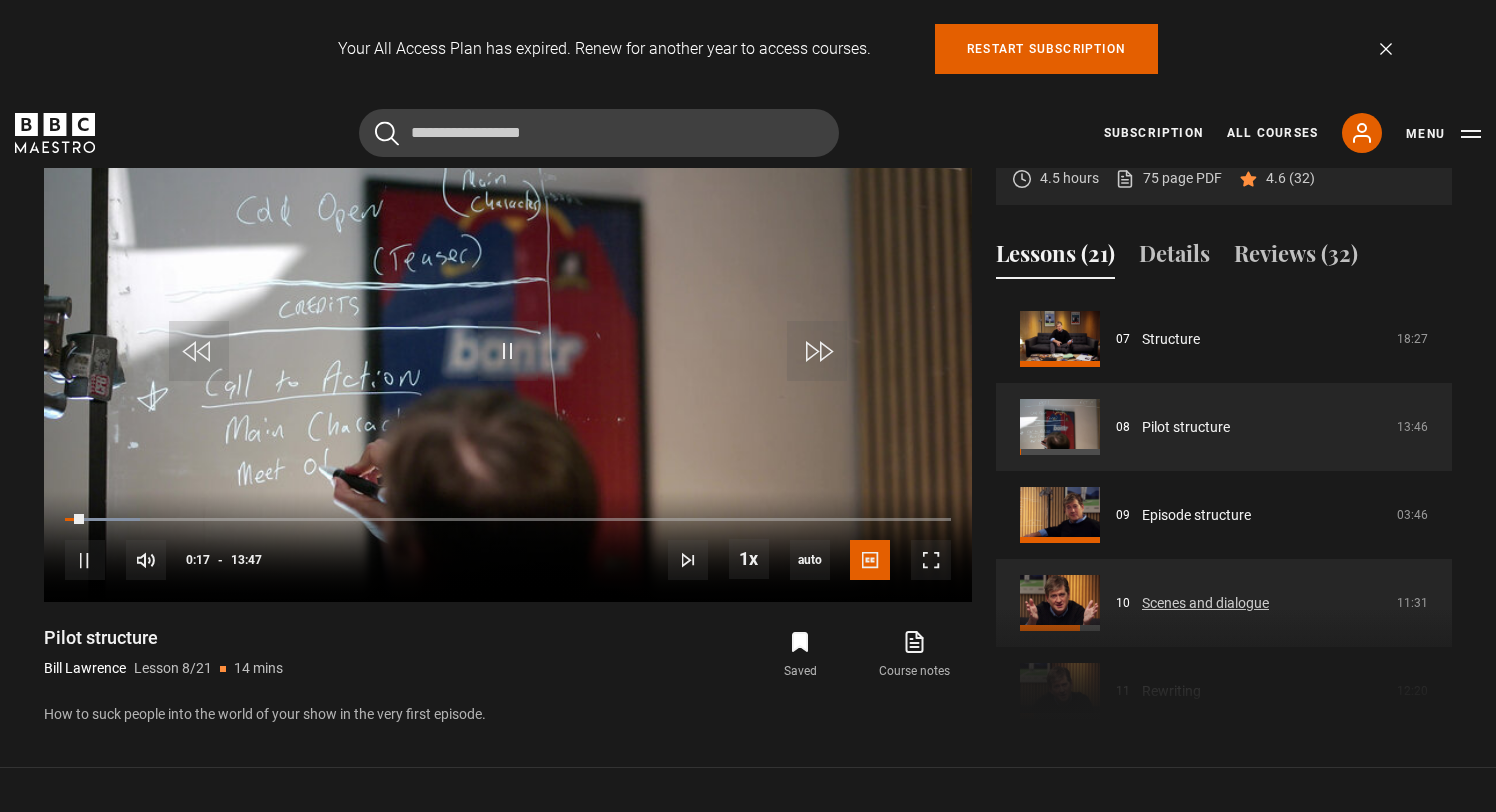 click on "Scenes and dialogue" at bounding box center (1205, 603) 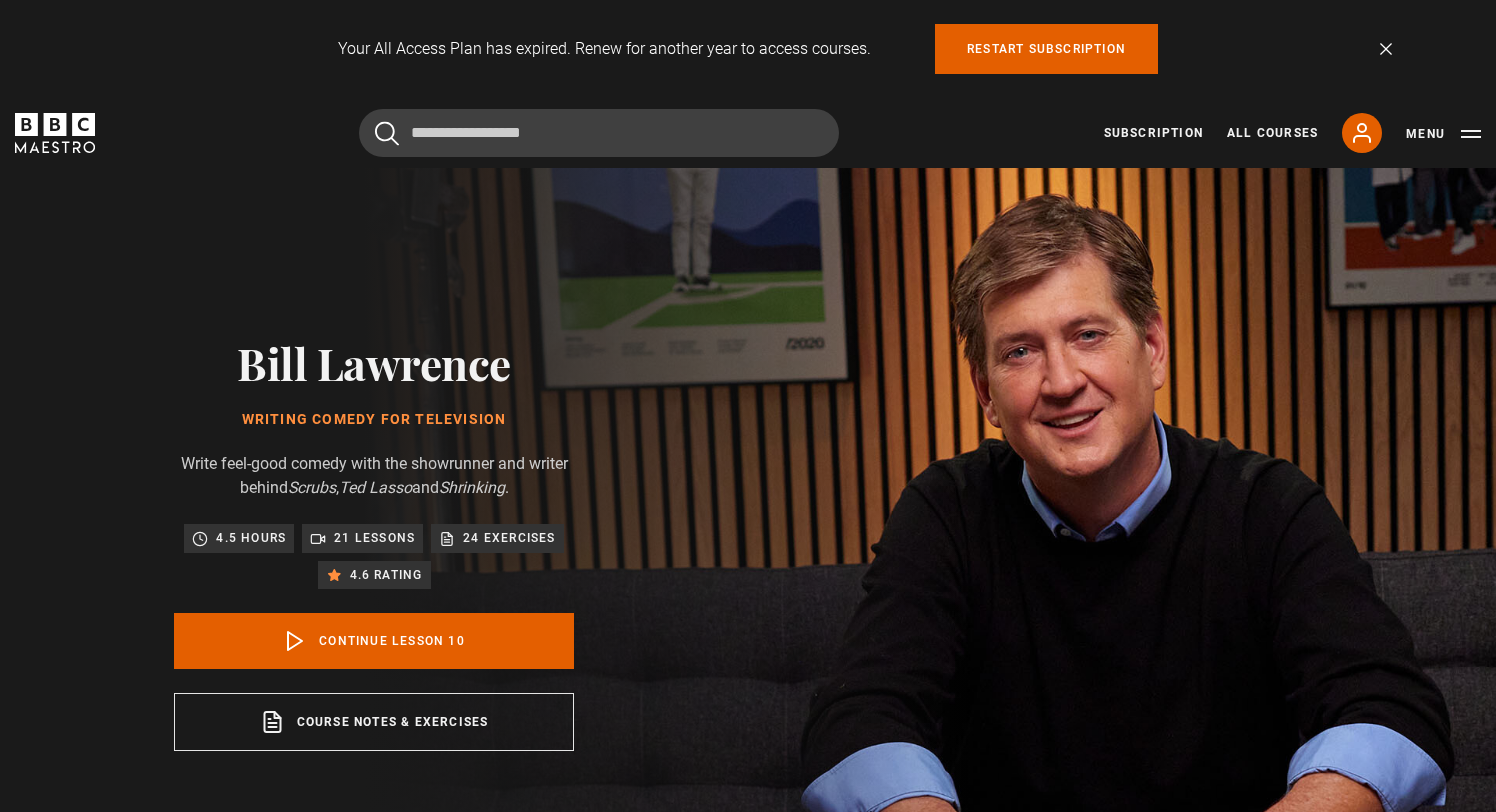 scroll, scrollTop: 920, scrollLeft: 0, axis: vertical 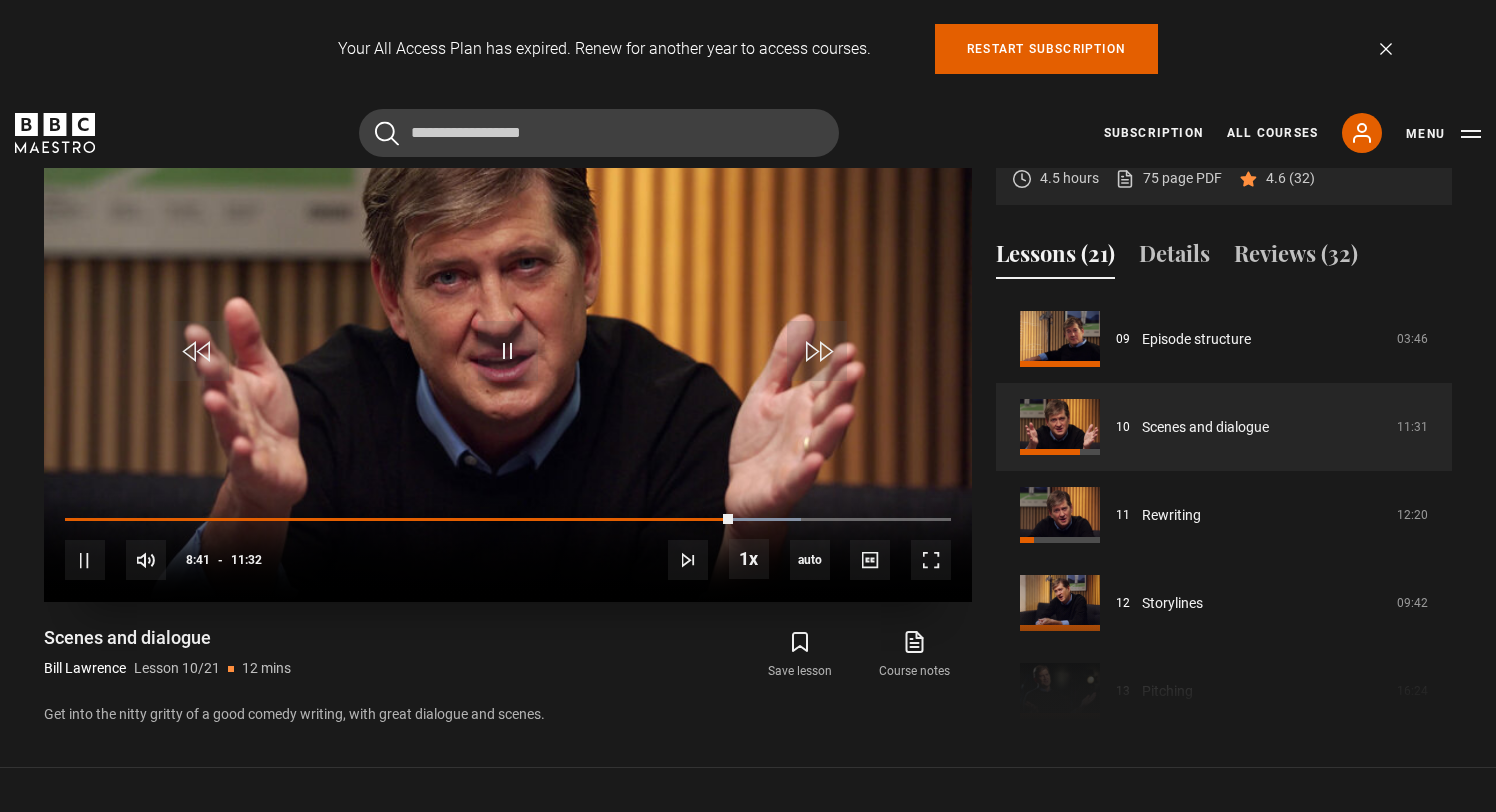 click on "10s Skip Back 10 seconds Pause 10s Skip Forward 10 seconds Loaded :  83.09% 00:06 08:41 Pause Mute Current Time  8:41 - Duration  11:32
[FIRST] [LAST]
Lesson 10
Scenes and dialogue
1x Playback Rate 2x 1.5x 1x , selected 0.5x auto Quality 360p 720p 1080p 2160p Auto , selected Captions captions off , selected English  Captions" at bounding box center [508, 546] 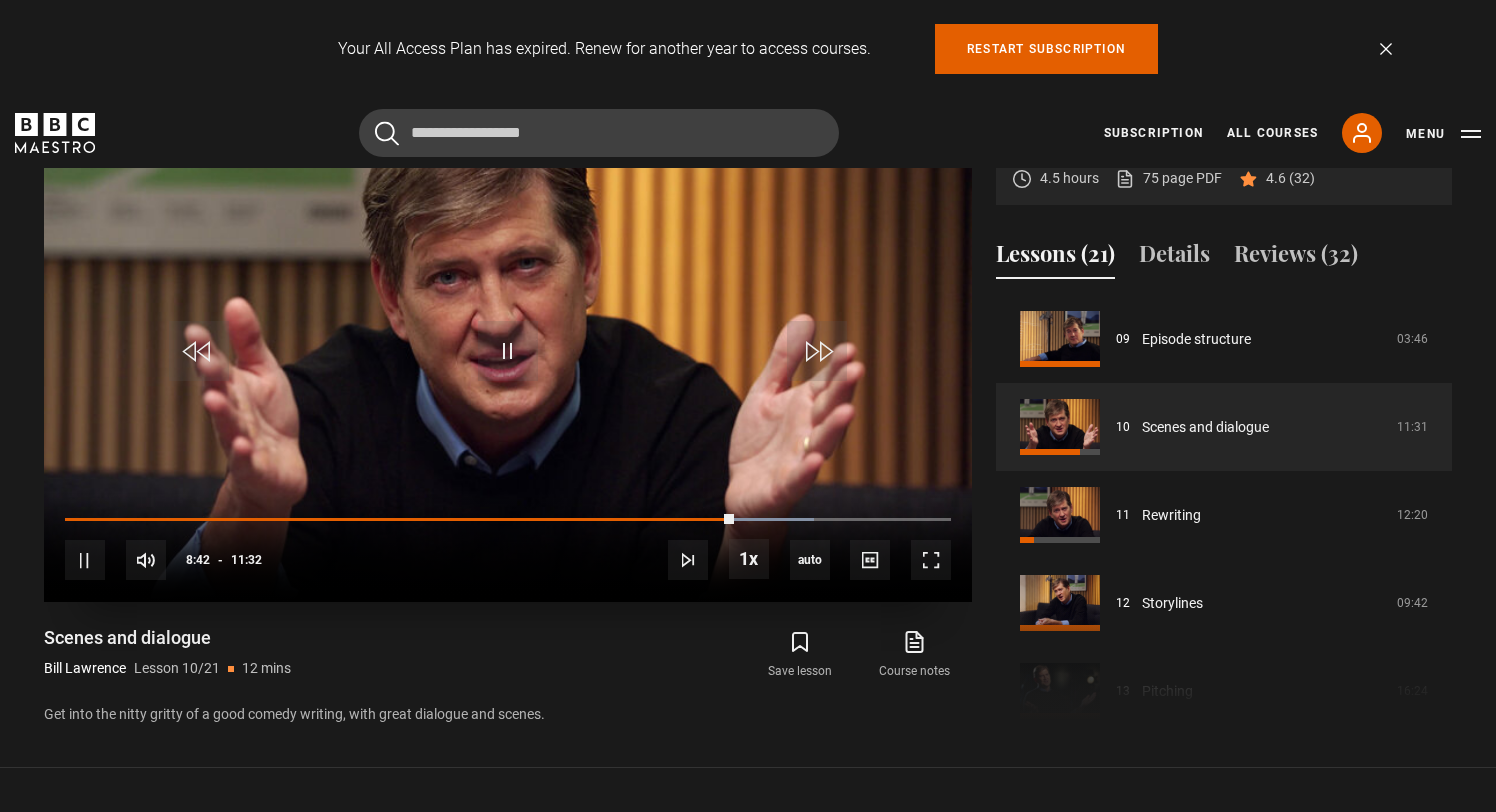 click on "10s Skip Back 10 seconds Pause 10s Skip Forward 10 seconds Loaded :  84.54% 00:06 08:42 Pause Mute Current Time  8:42 - Duration  11:32
[FIRST] [LAST]
Lesson 10
Scenes and dialogue
1x Playback Rate 2x 1.5x 1x , selected 0.5x auto Quality 360p 720p 1080p 2160p Auto , selected Captions captions off , selected English  Captions" at bounding box center [508, 546] 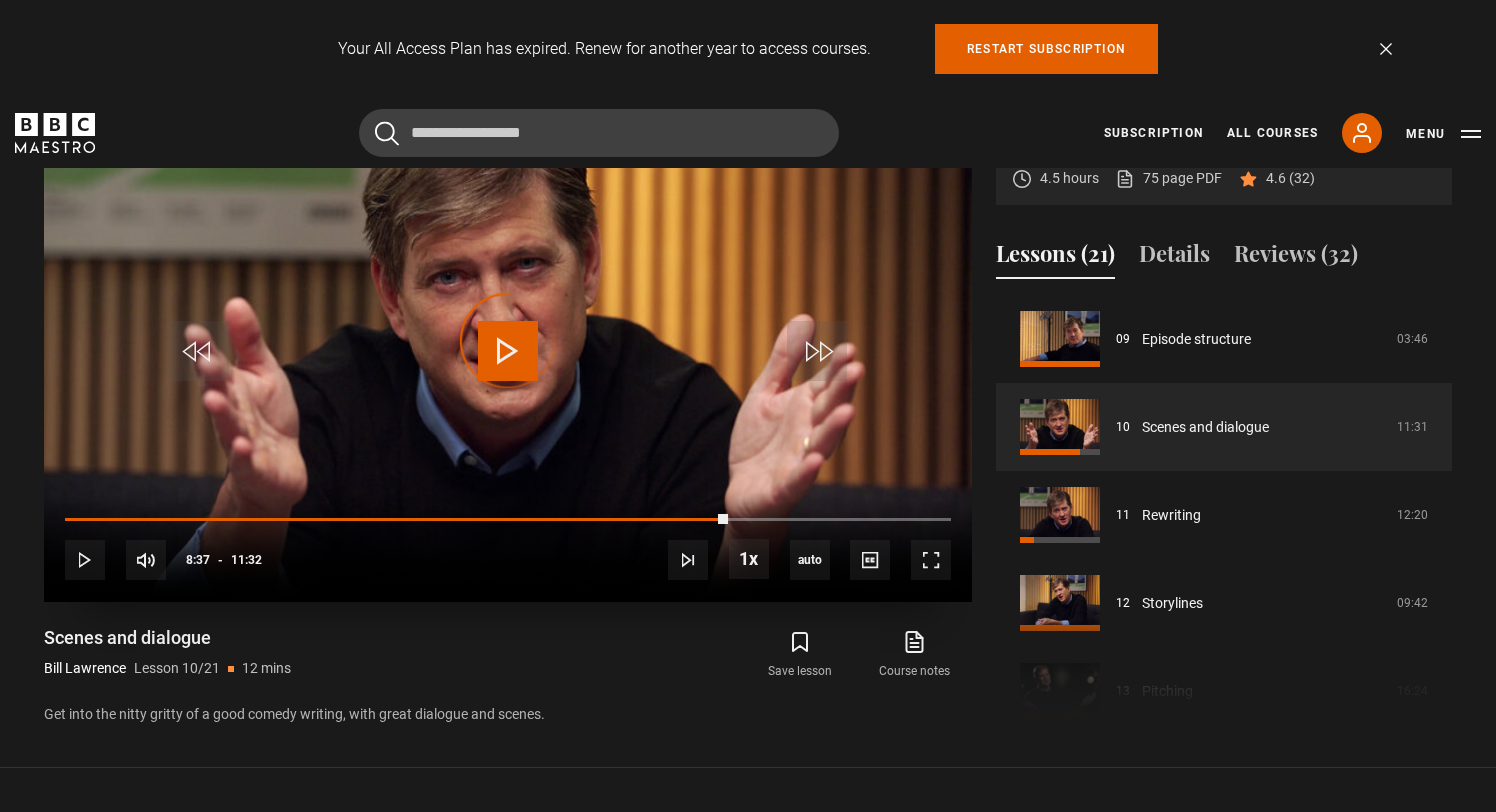 drag, startPoint x: 727, startPoint y: 522, endPoint x: 93, endPoint y: 546, distance: 634.4541 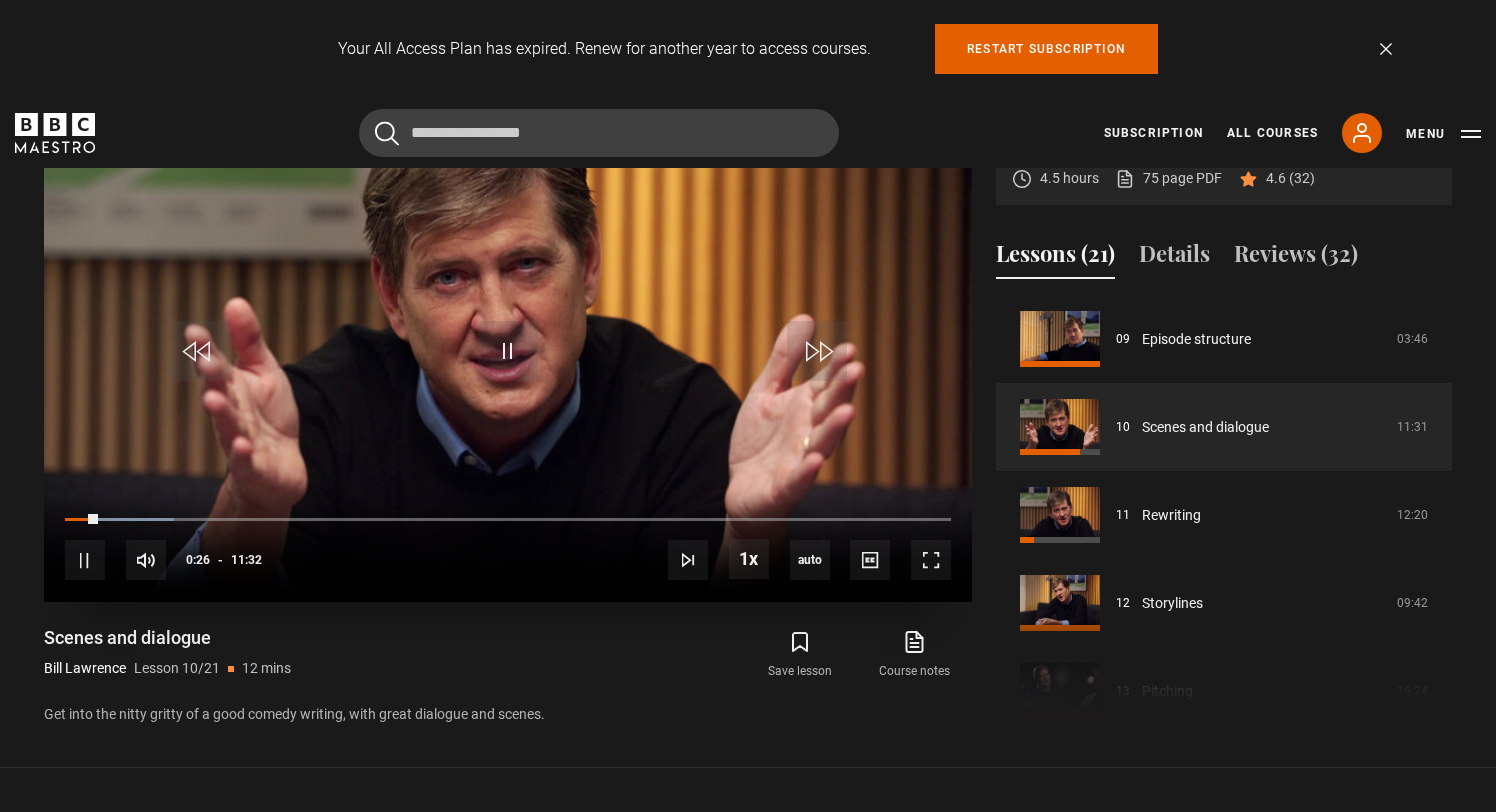 click on "10s Skip Back 10 seconds Pause 10s Skip Forward 10 seconds Loaded :  12.28% 00:02 00:26 Pause Mute 10% Current Time  0:26 - Duration  11:32
[FIRST] [LAST]
Lesson 10
Scenes and dialogue
1x Playback Rate 2x 1.5x 1x , selected 0.5x auto Quality 360p 720p 1080p 2160p Auto , selected Captions captions off , selected English  Captions" at bounding box center (508, 546) 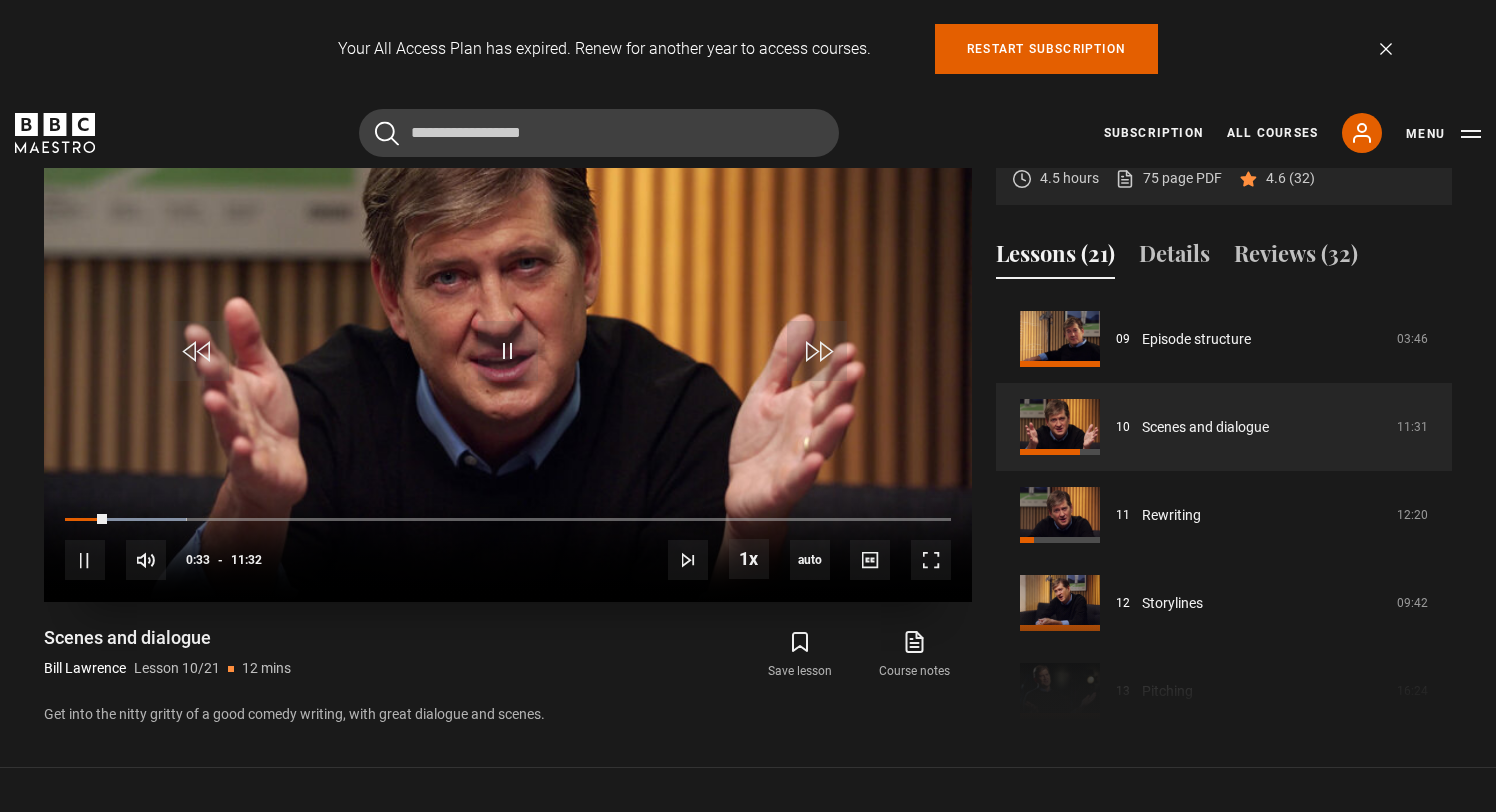 click on "10s Skip Back 10 seconds Pause 10s Skip Forward 10 seconds Loaded :  13.73% 07:44 00:33 Pause Mute 10% Current Time  0:33 - Duration  11:32
[FIRST] [LAST]
Lesson 10
Scenes and dialogue
1x Playback Rate 2x 1.5x 1x , selected 0.5x auto Quality 360p 720p 1080p 2160p Auto , selected Captions captions off , selected English  Captions" at bounding box center [508, 546] 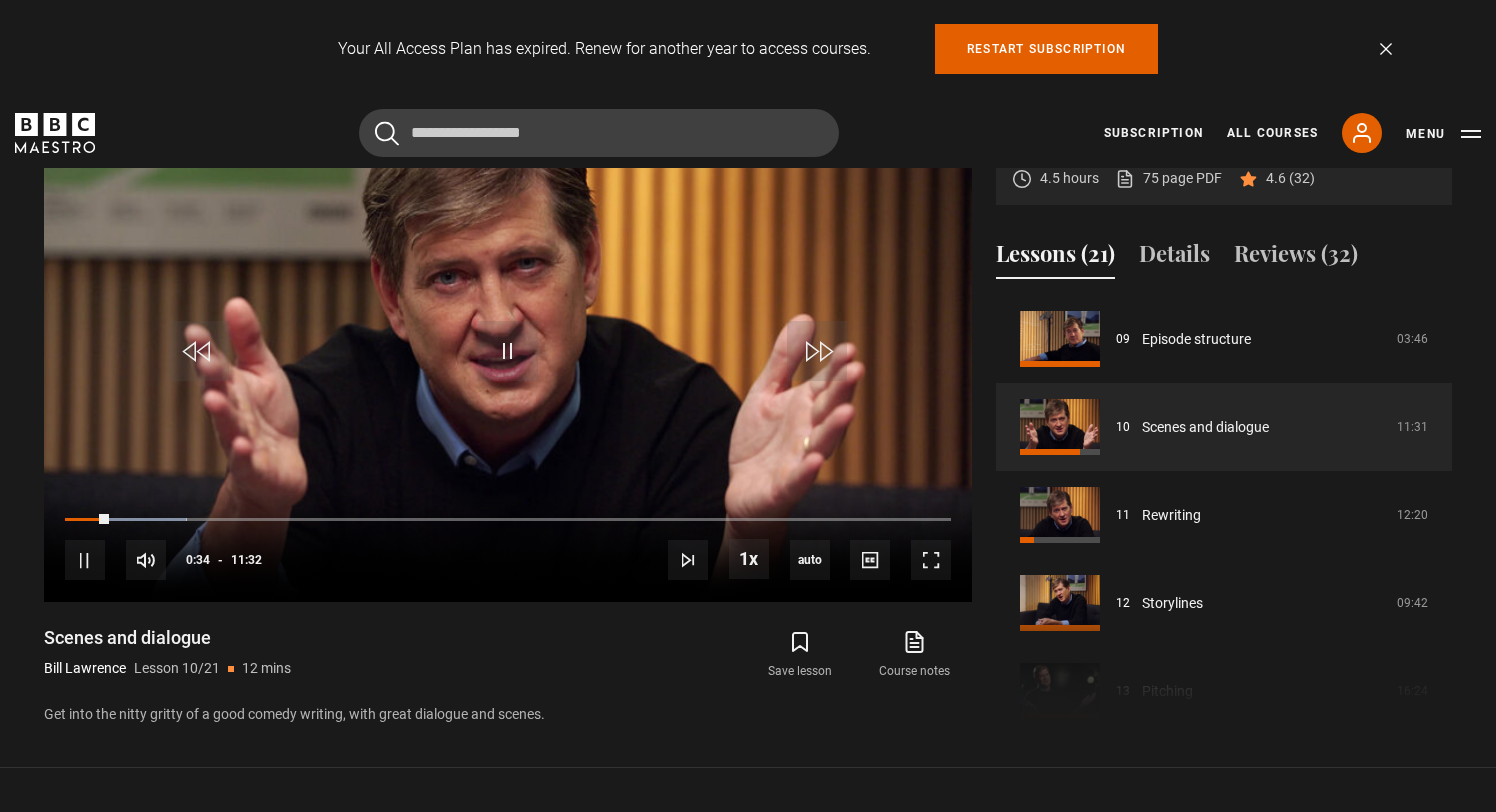 click on "Save lesson
Course notes
opens in new tab" at bounding box center (749, 655) 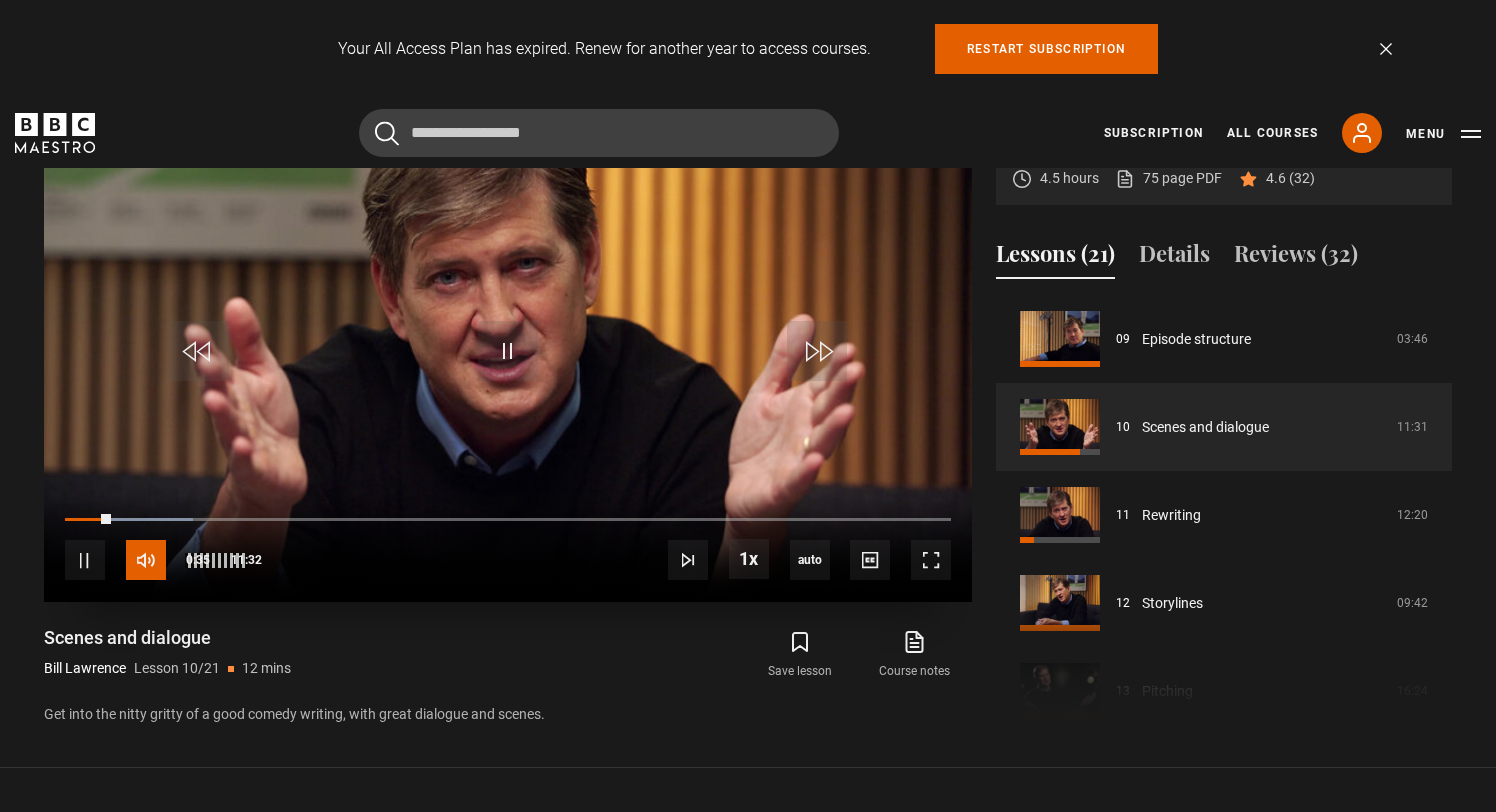 click at bounding box center [146, 560] 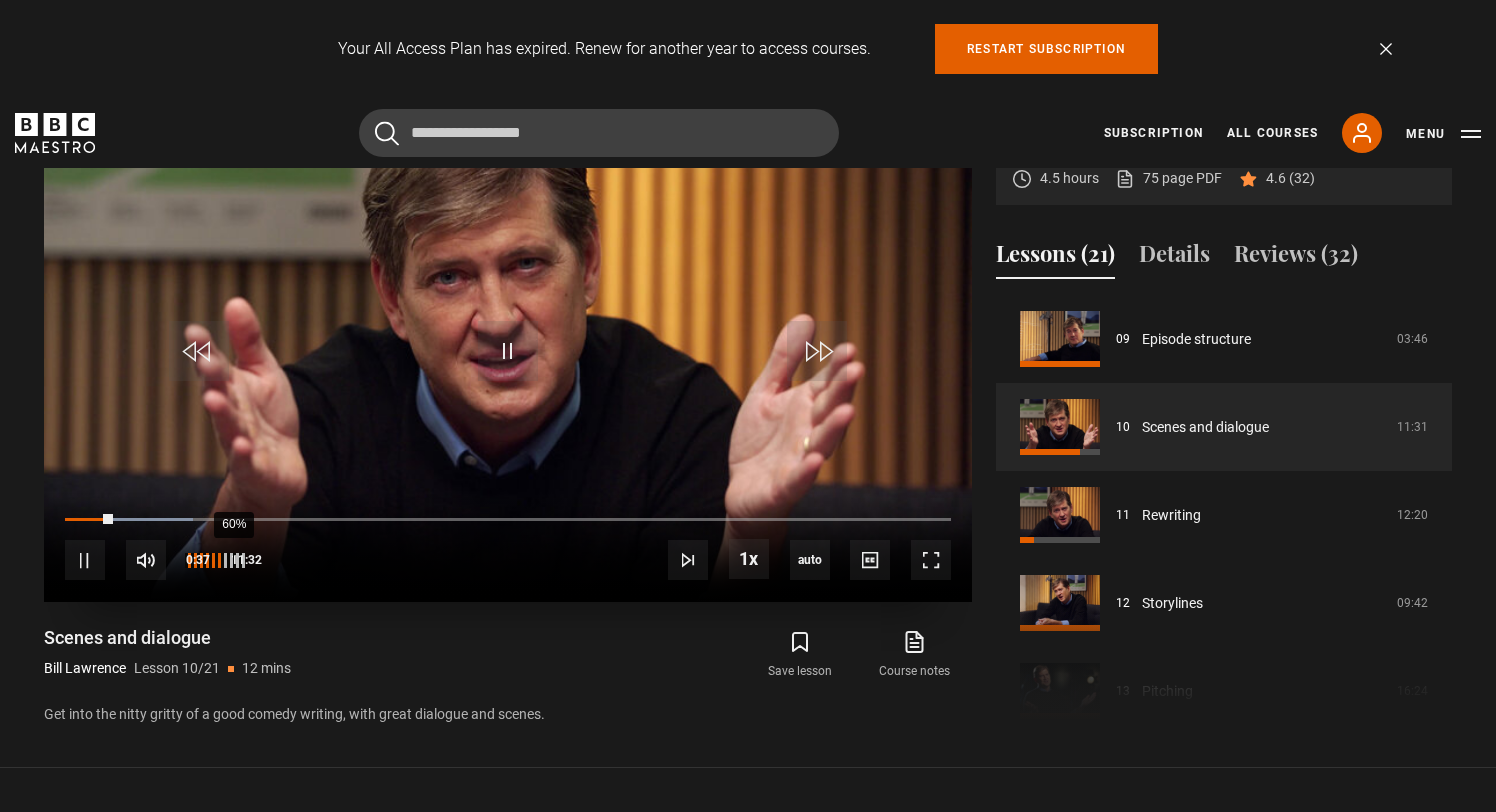 click on "60%" at bounding box center [233, 560] 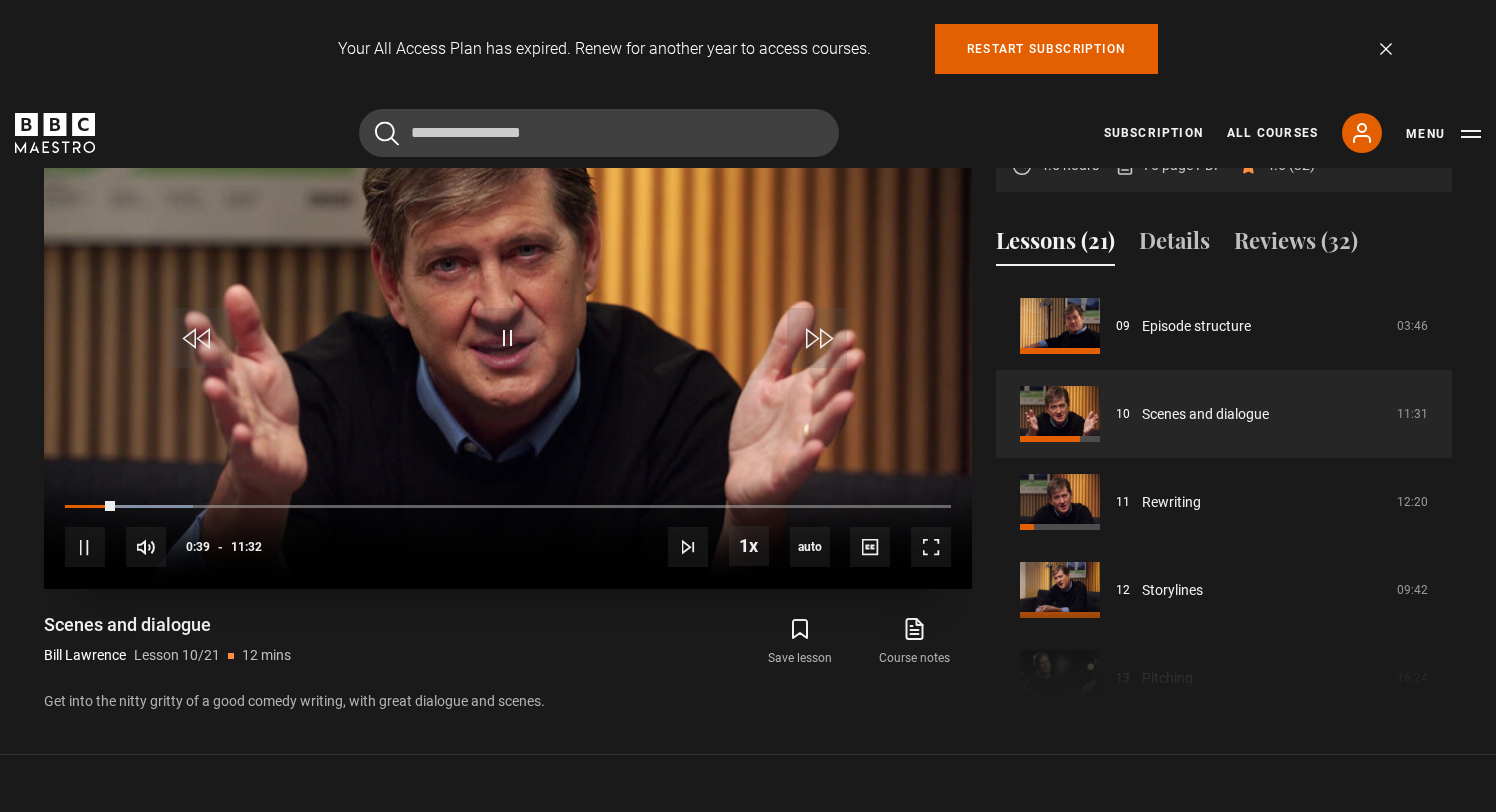 scroll, scrollTop: 974, scrollLeft: 0, axis: vertical 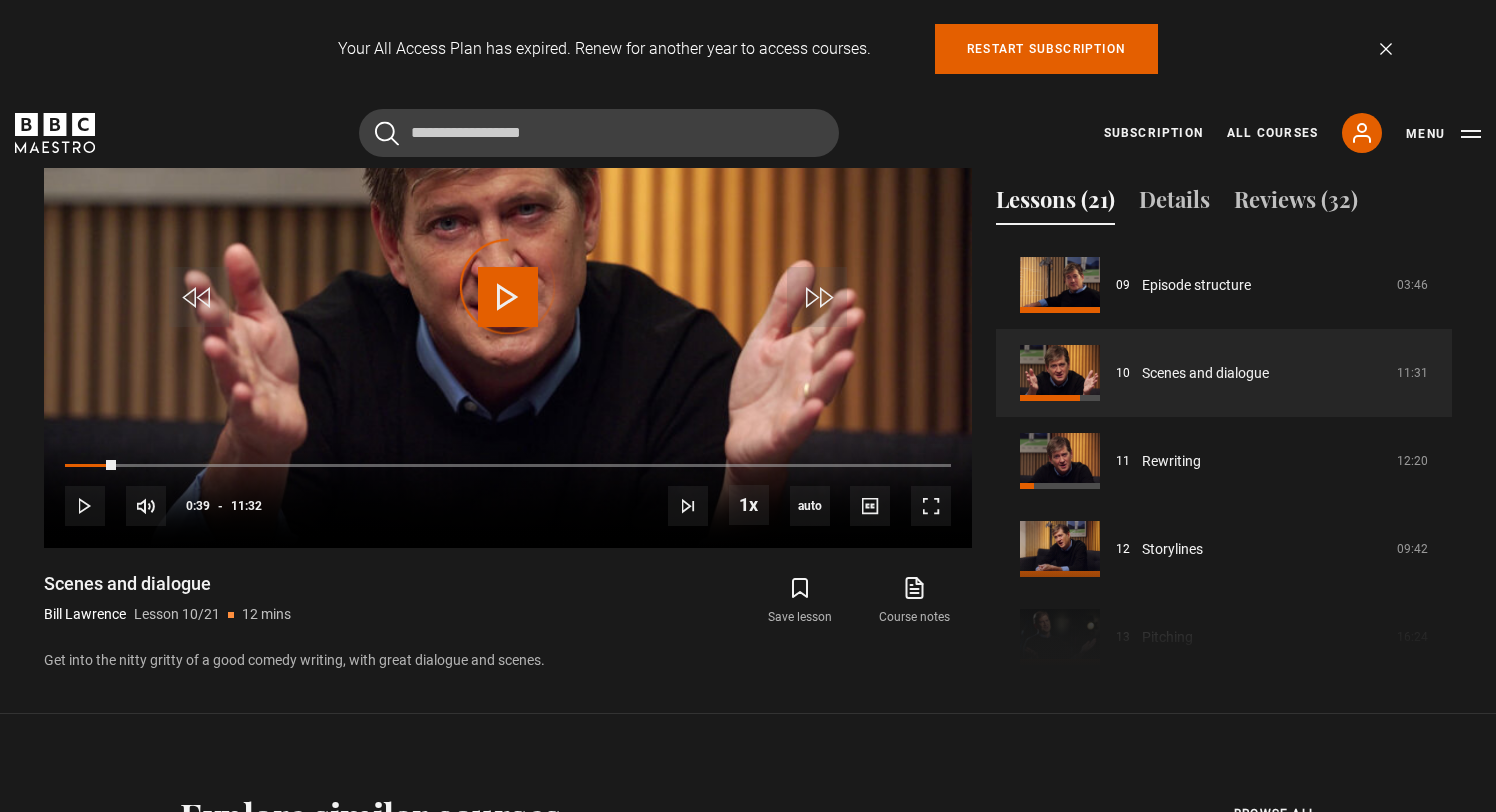 drag, startPoint x: 115, startPoint y: 460, endPoint x: 0, endPoint y: 450, distance: 115.43397 